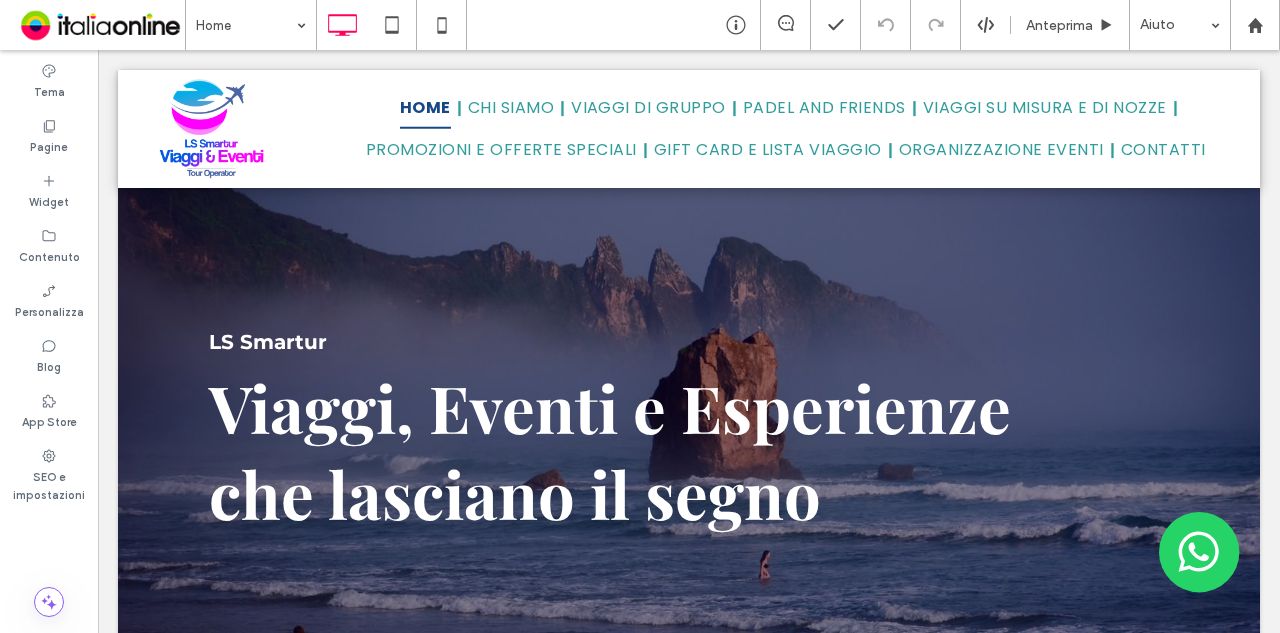 scroll, scrollTop: 3604, scrollLeft: 0, axis: vertical 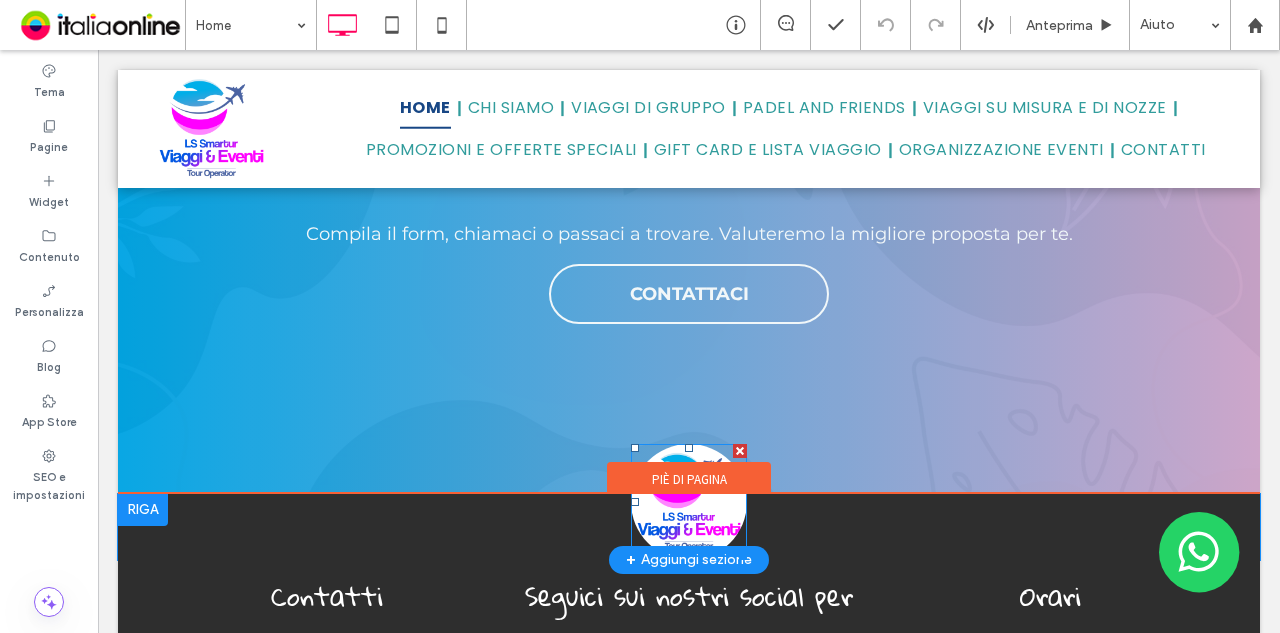 click at bounding box center (689, 502) 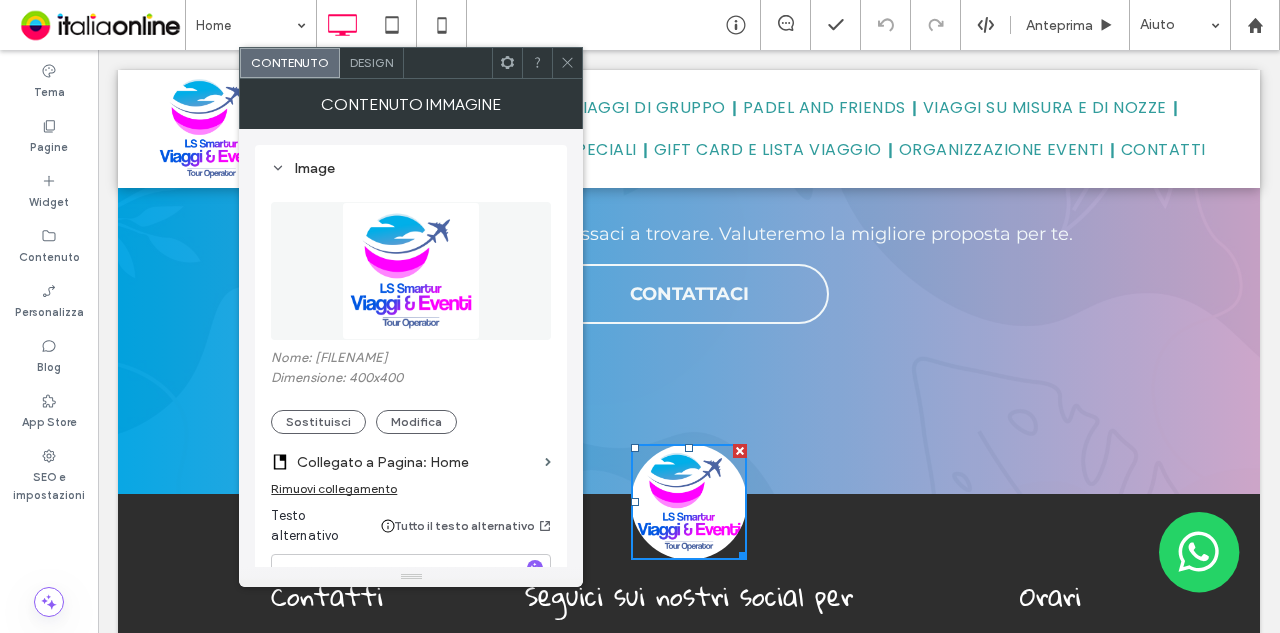 click 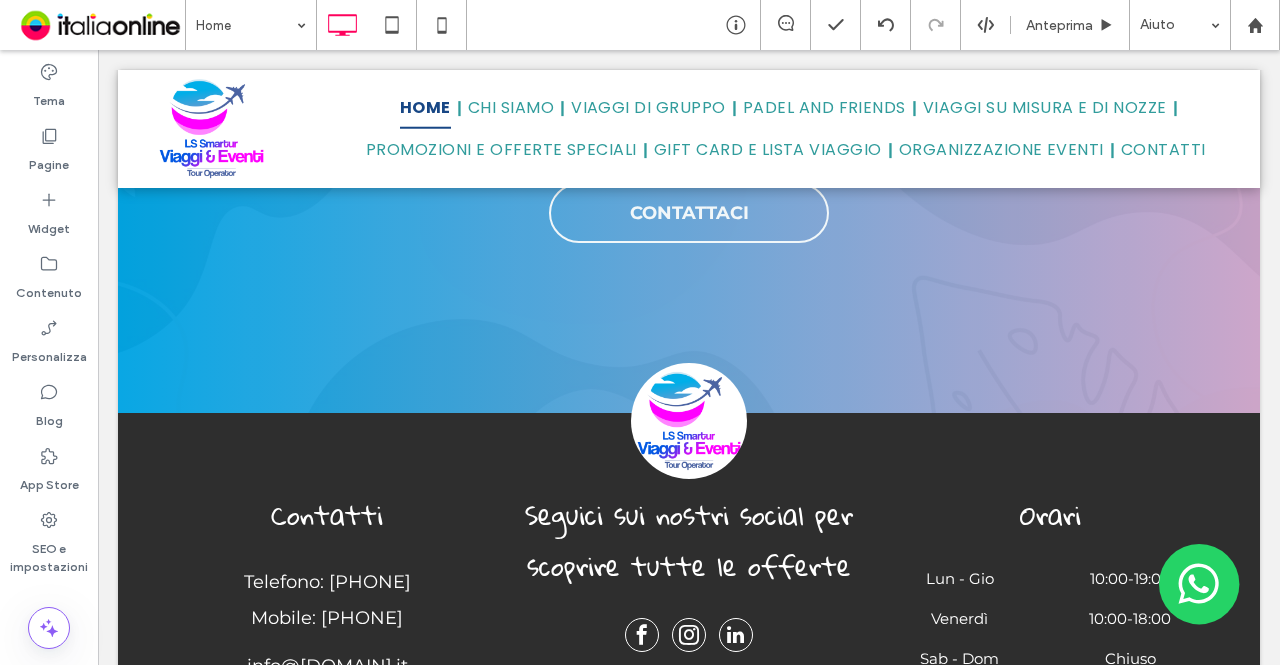 scroll, scrollTop: 5087, scrollLeft: 0, axis: vertical 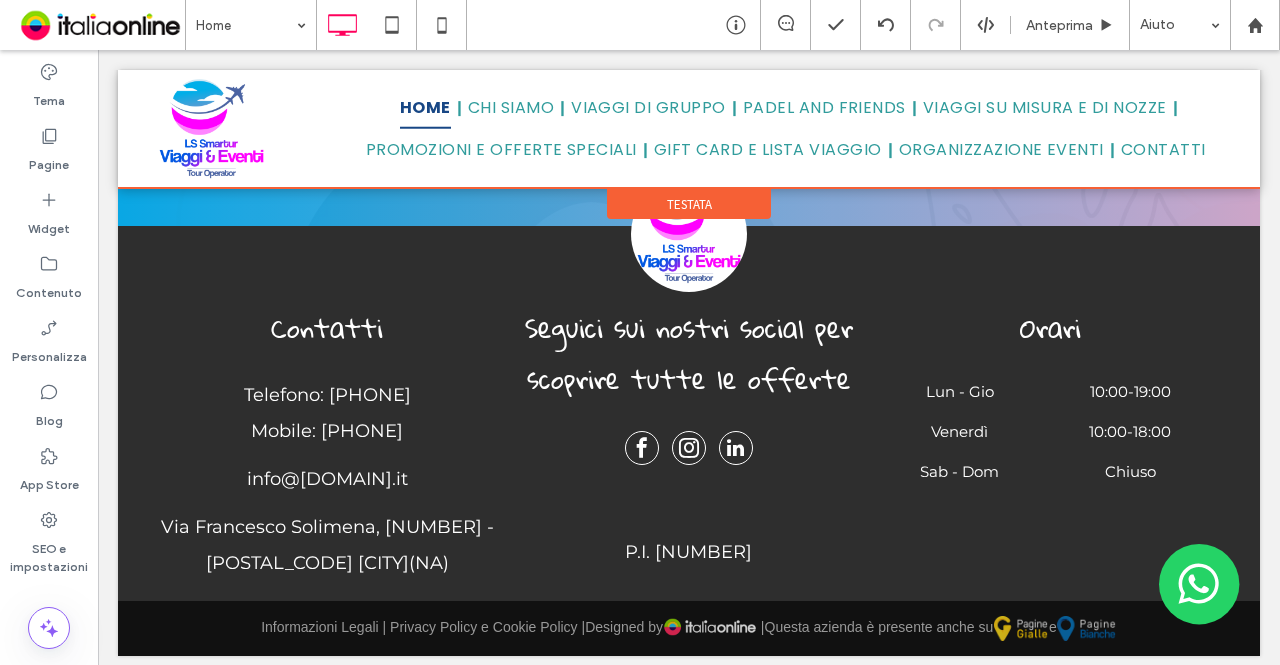 click at bounding box center [689, 129] 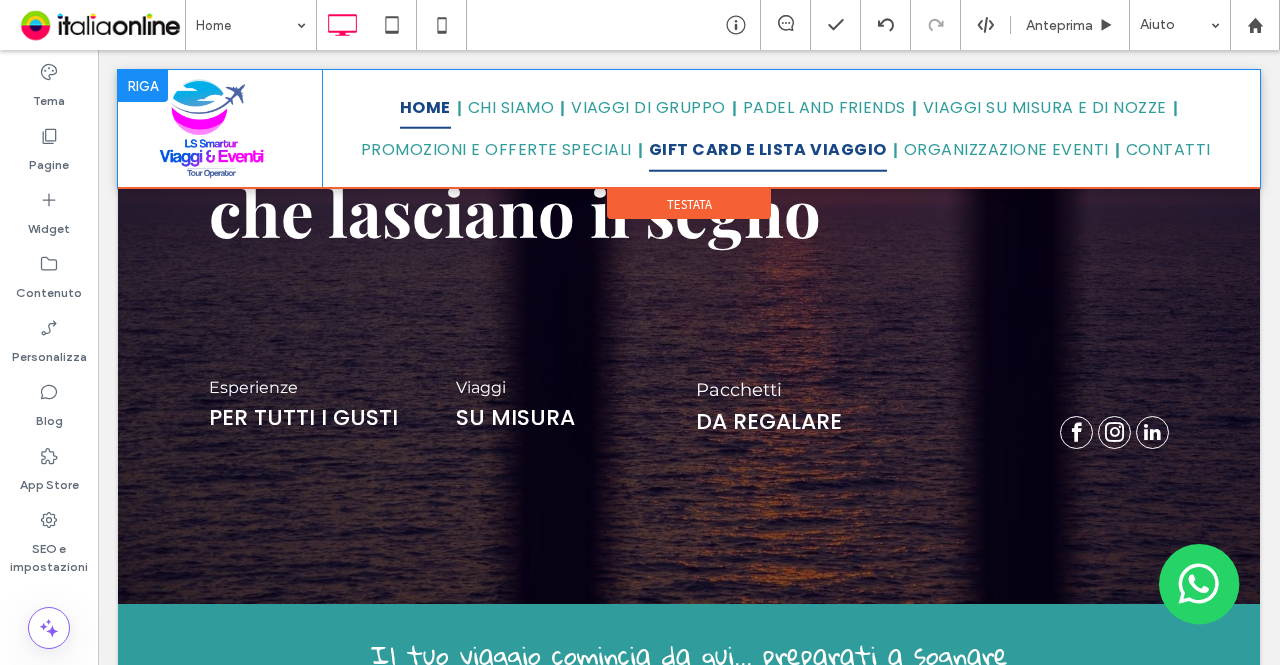 scroll, scrollTop: 0, scrollLeft: 0, axis: both 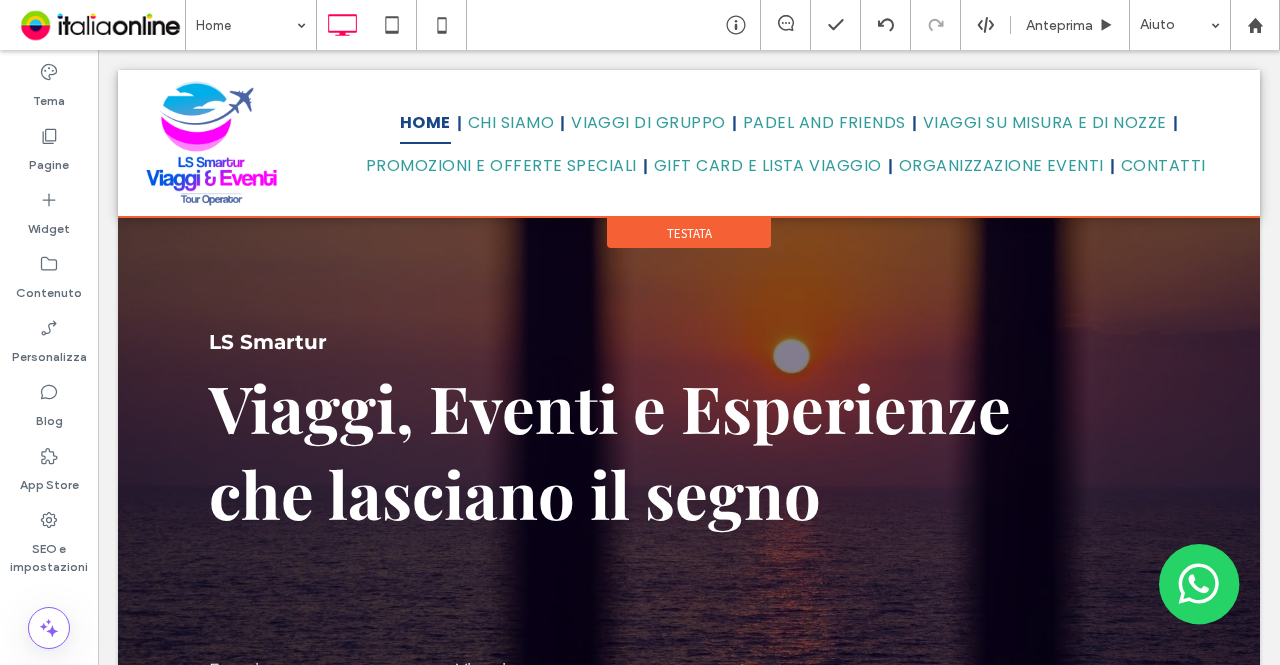 click on "Testata" at bounding box center [689, 233] 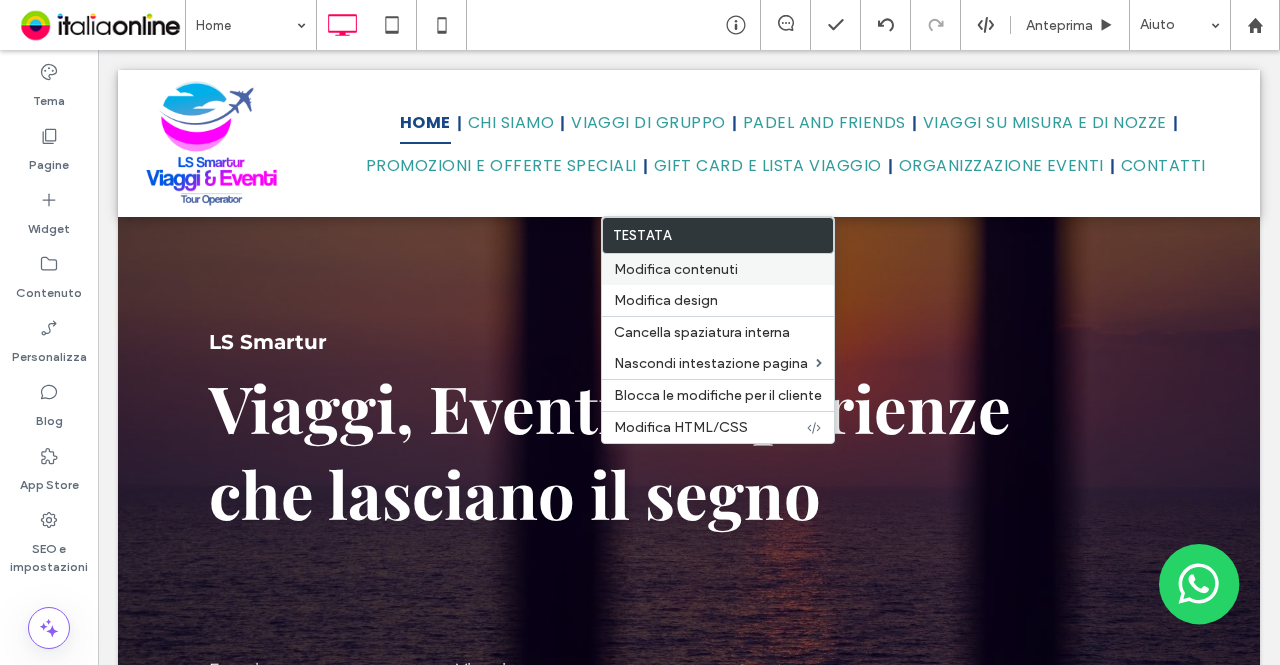 click on "Modifica contenuti" at bounding box center (718, 269) 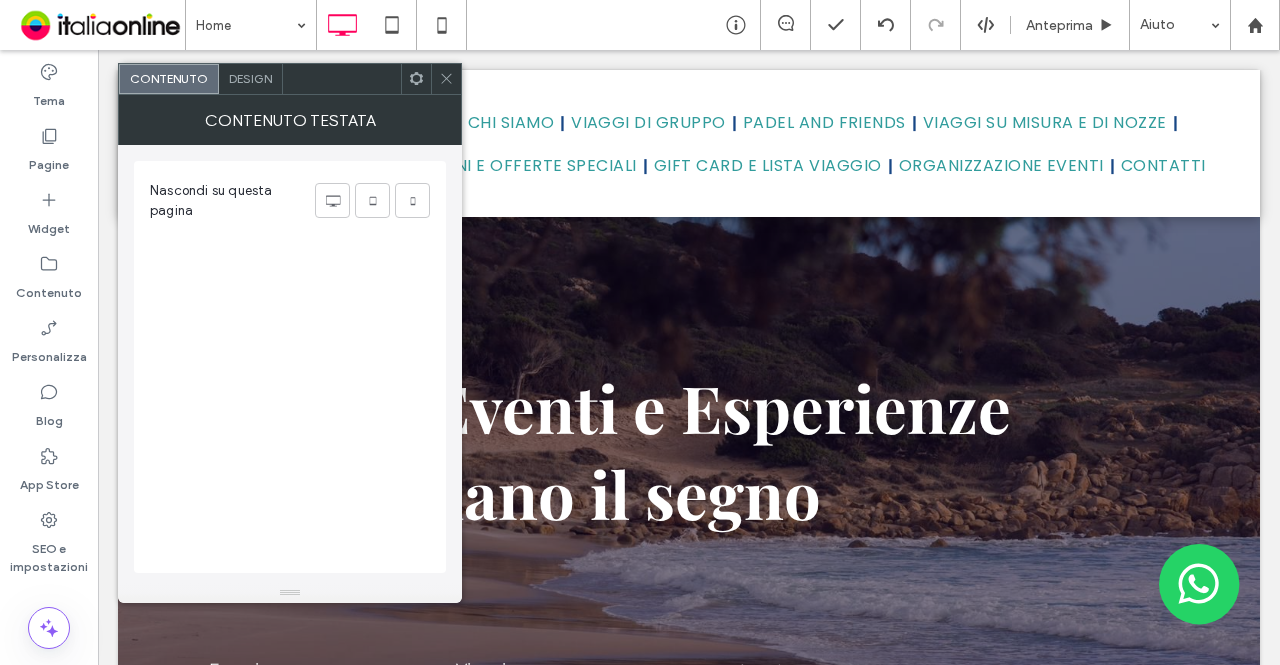 click on "Design" at bounding box center (250, 78) 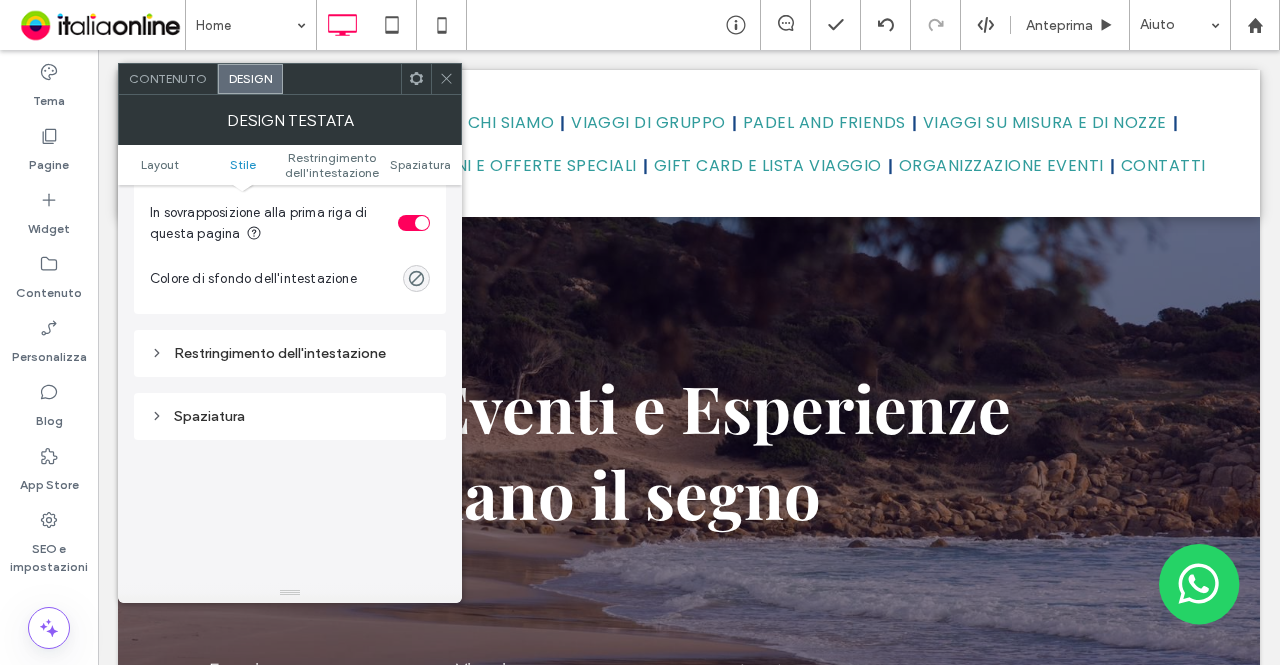 scroll, scrollTop: 600, scrollLeft: 0, axis: vertical 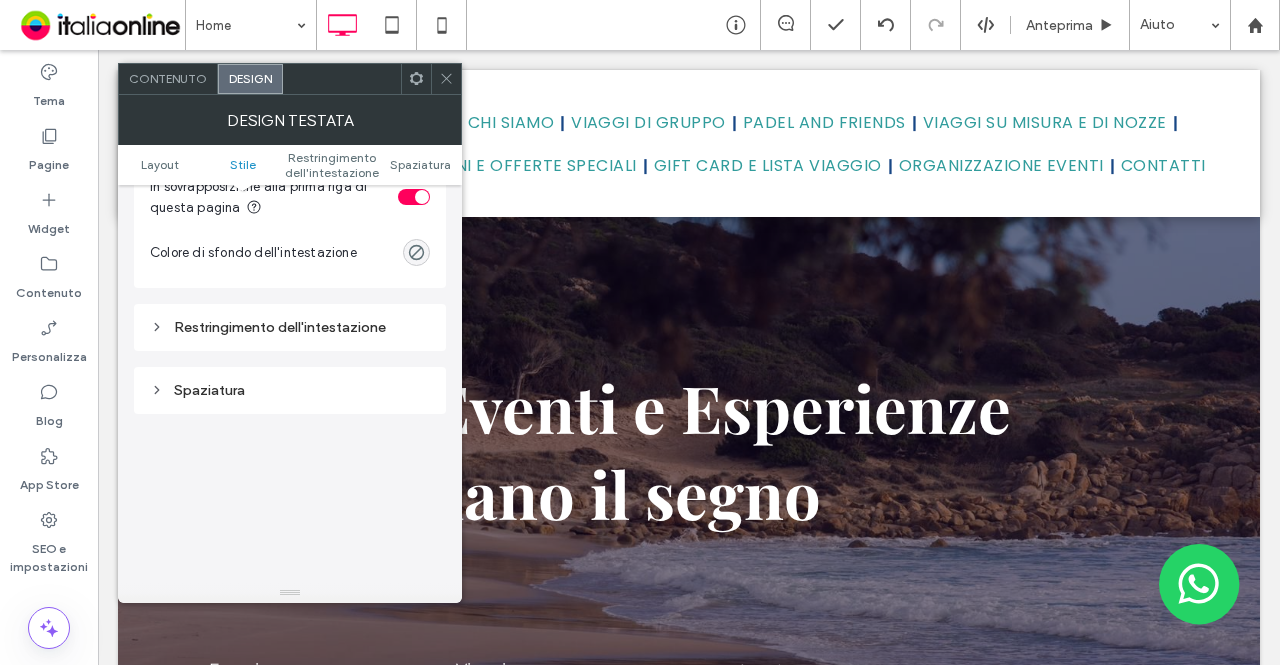click on "Restringimento dell'intestazione" at bounding box center (290, 327) 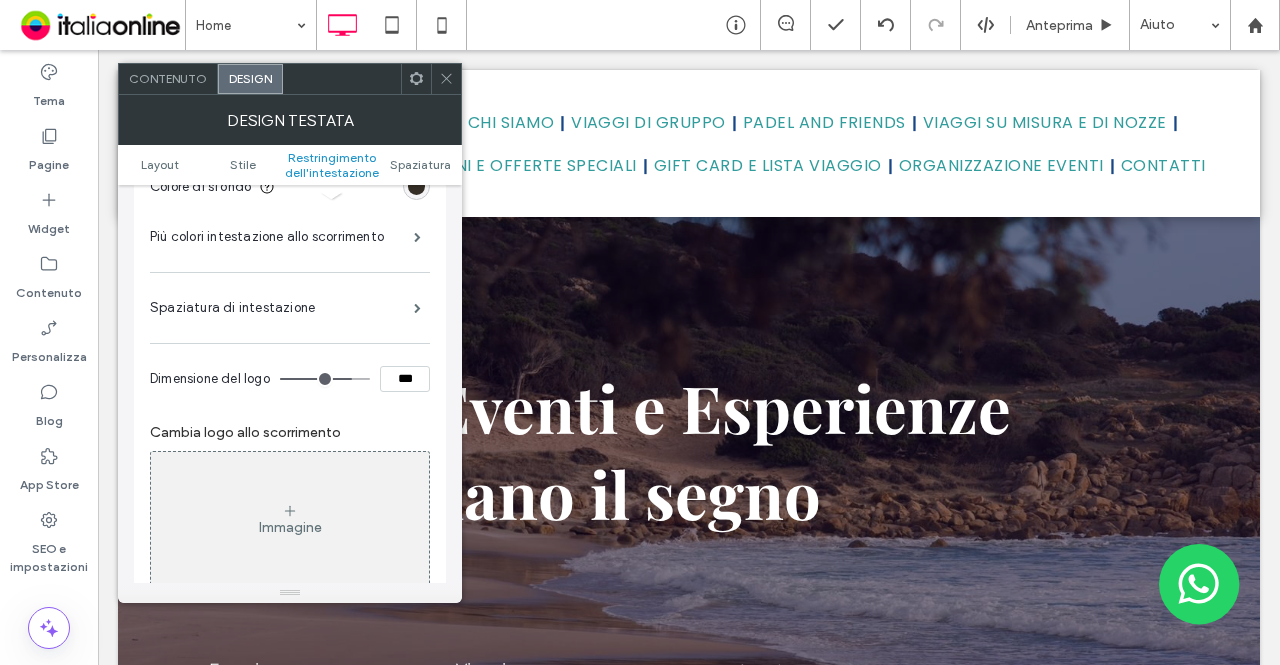 scroll, scrollTop: 900, scrollLeft: 0, axis: vertical 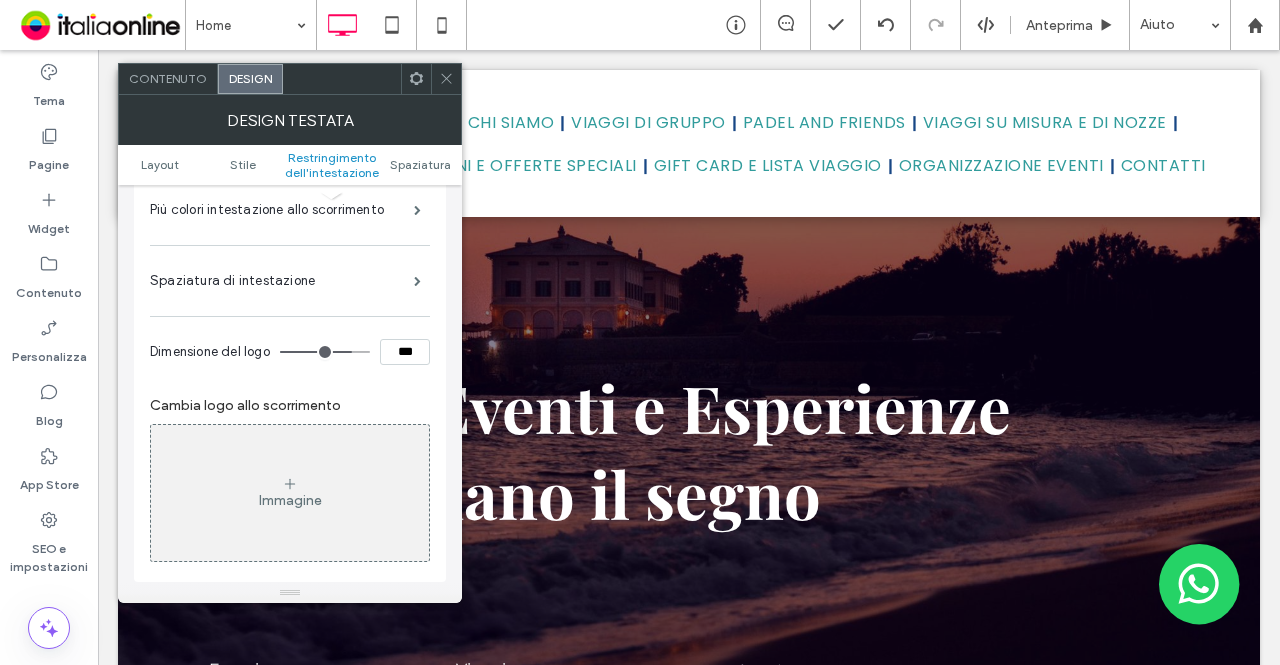 drag, startPoint x: 407, startPoint y: 359, endPoint x: 381, endPoint y: 363, distance: 26.305893 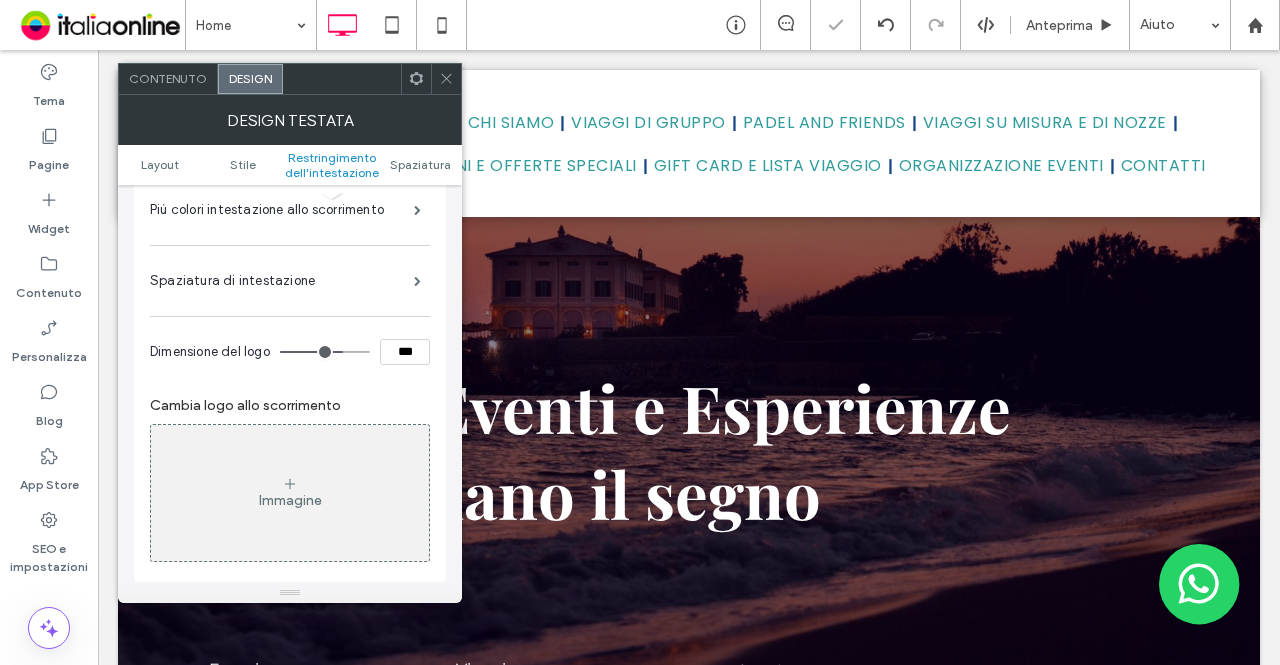 click 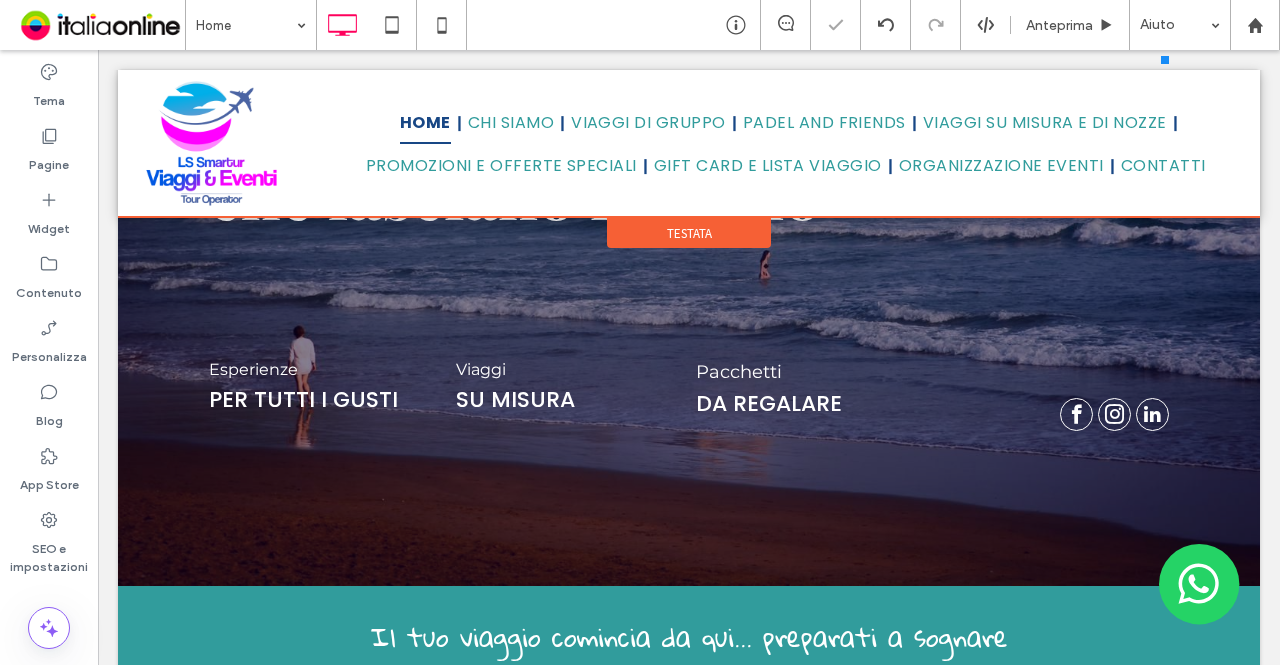 scroll, scrollTop: 0, scrollLeft: 0, axis: both 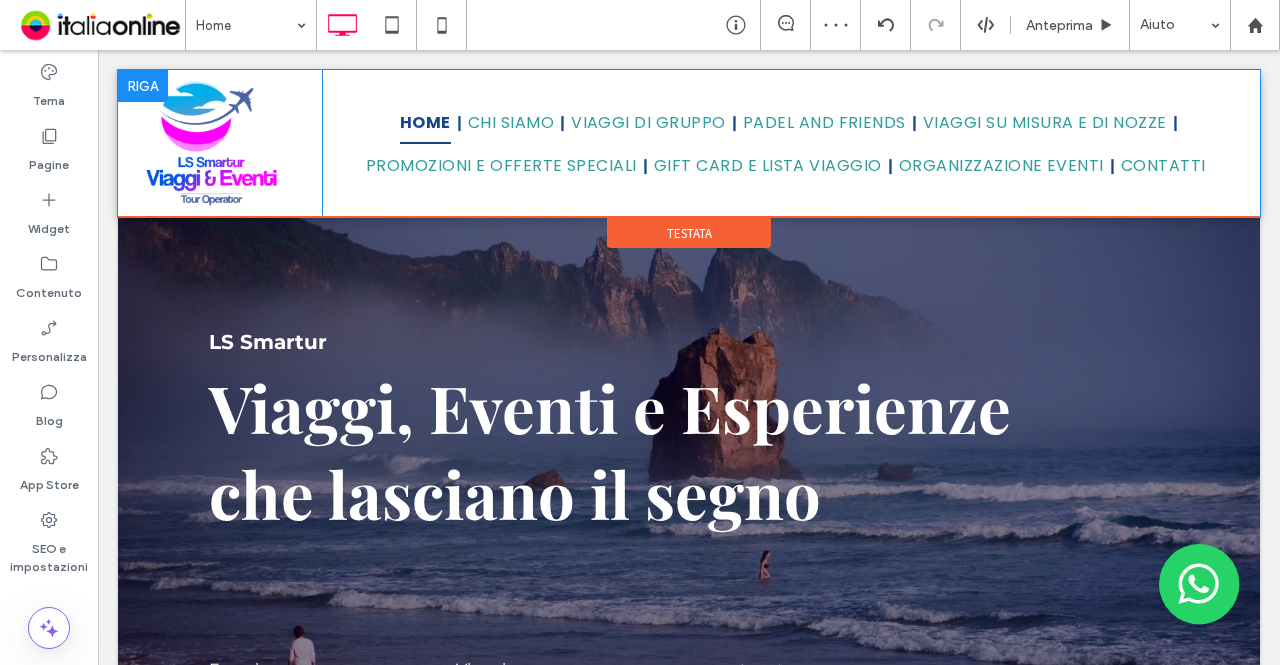 click on "Click To Paste
Home
Chi Siamo
Viaggi di gruppo
Padel and friends
Viaggi su misura e di nozze
Promozioni e offerte speciali
Gift card e lista viaggio
Organizzazione eventi
Contatti
Click To Paste" at bounding box center (689, 143) 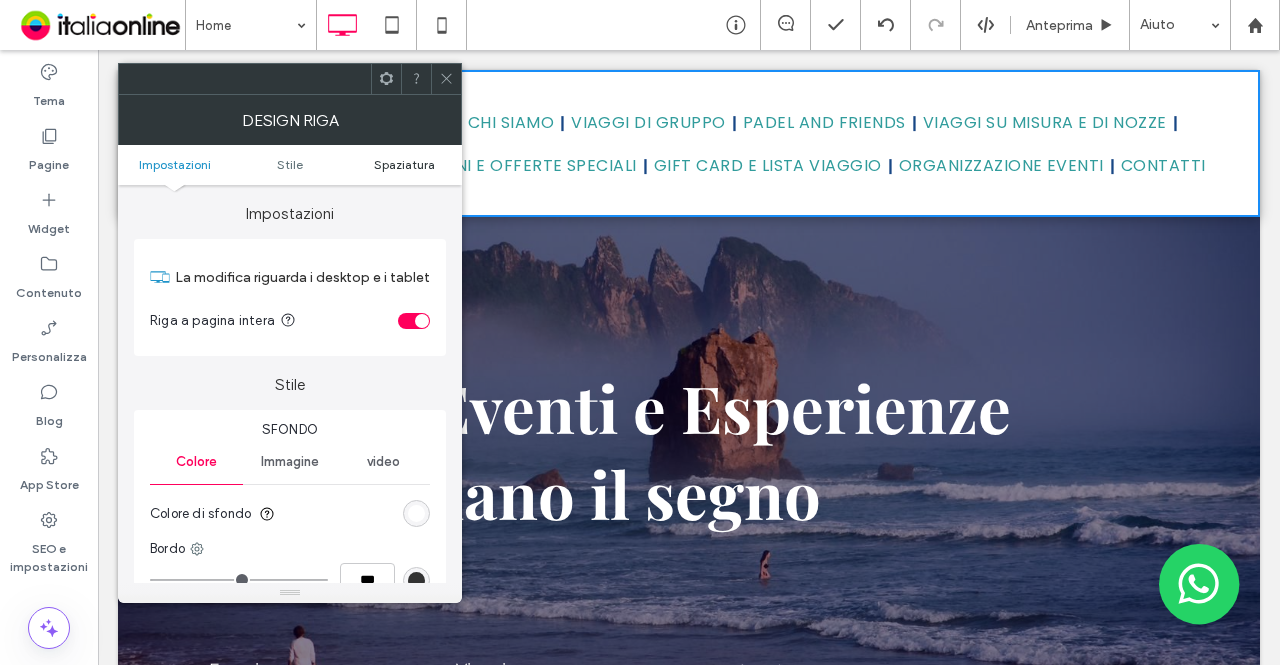 click on "Spaziatura" at bounding box center (404, 164) 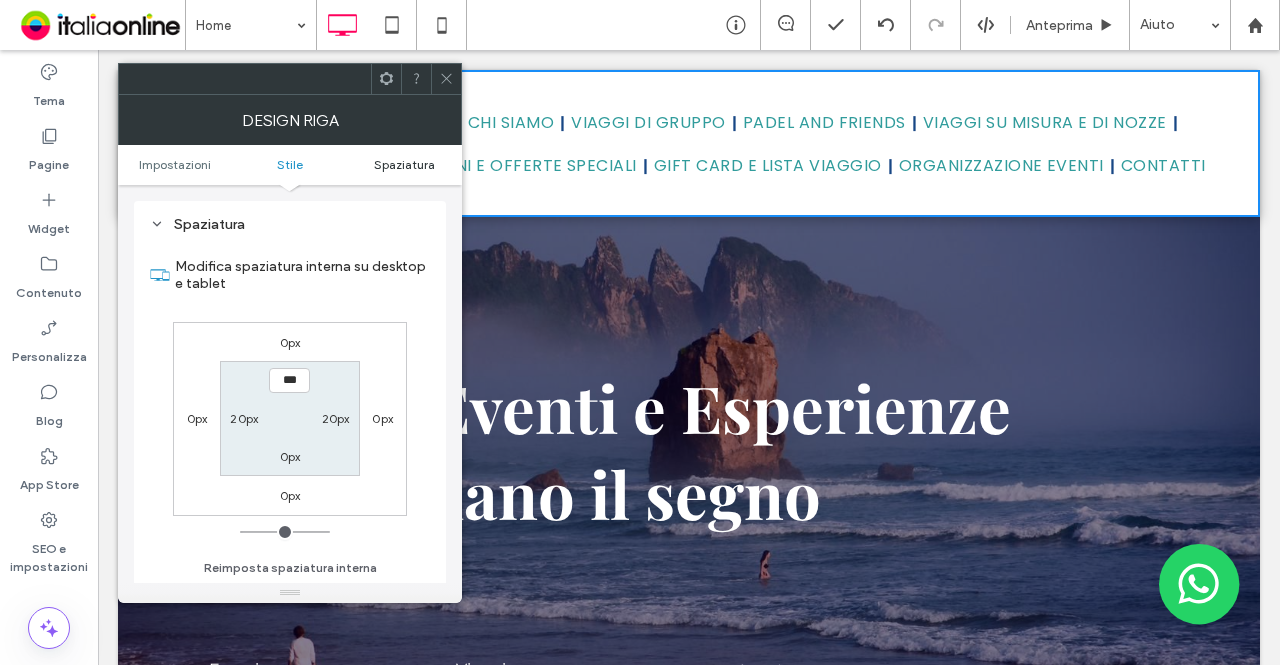 scroll, scrollTop: 502, scrollLeft: 0, axis: vertical 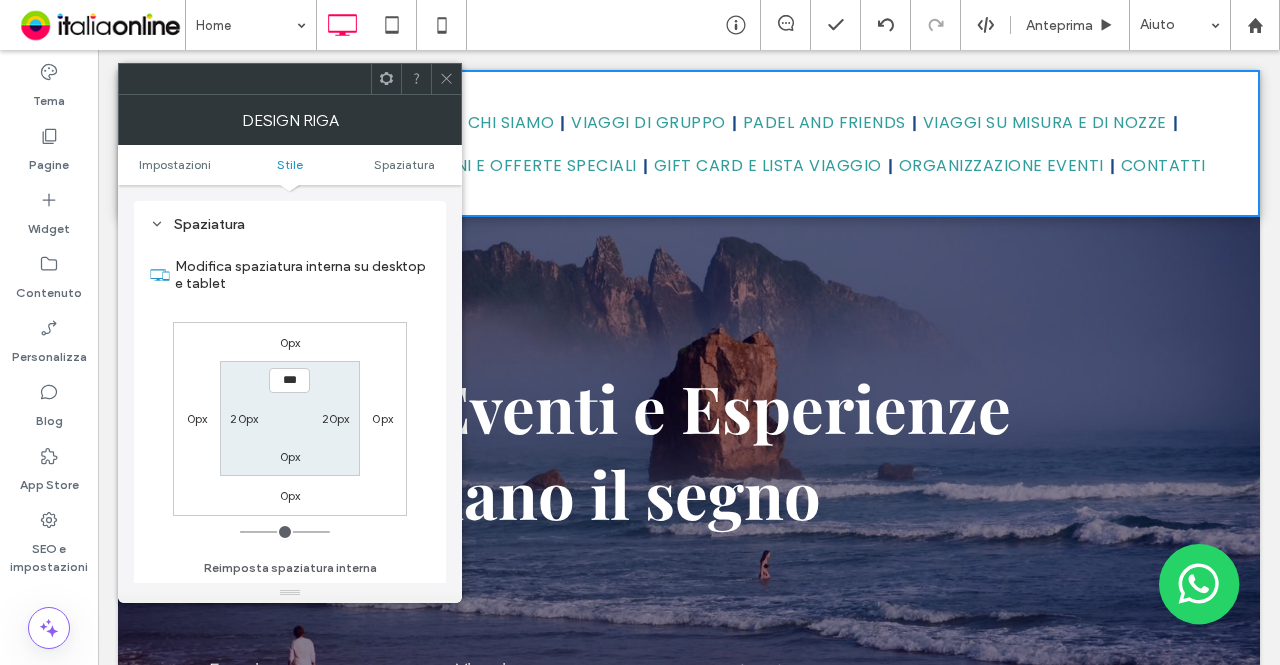 click 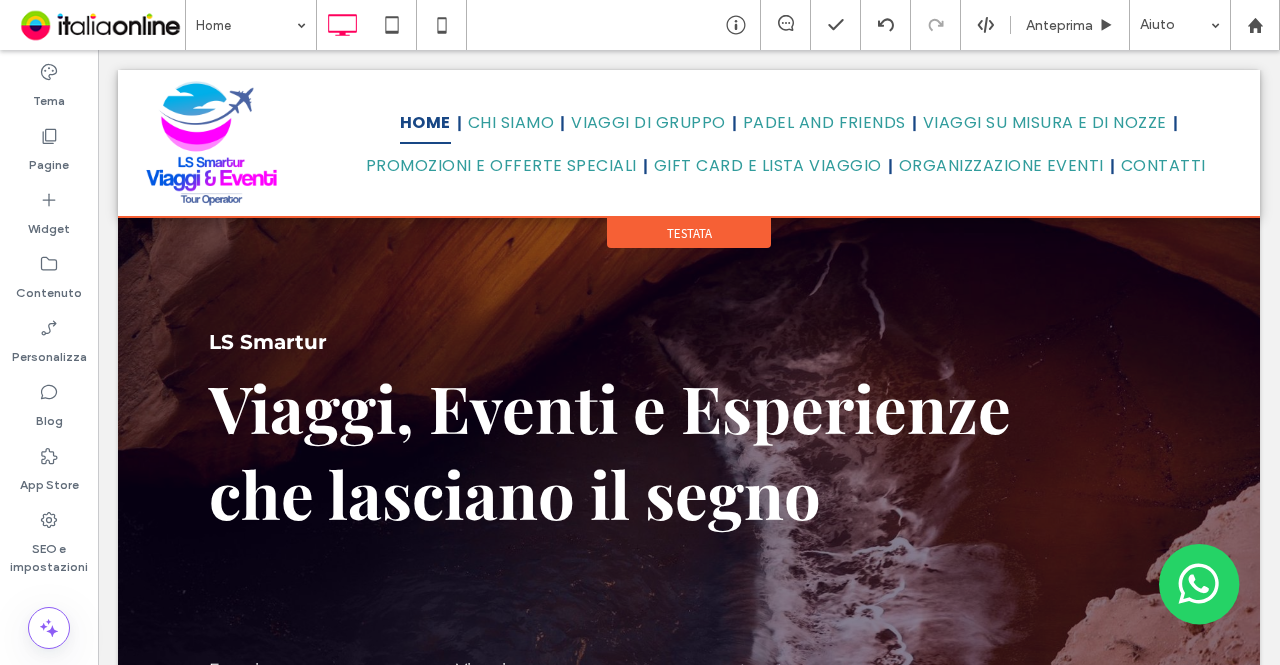 click on "Testata" at bounding box center [689, 233] 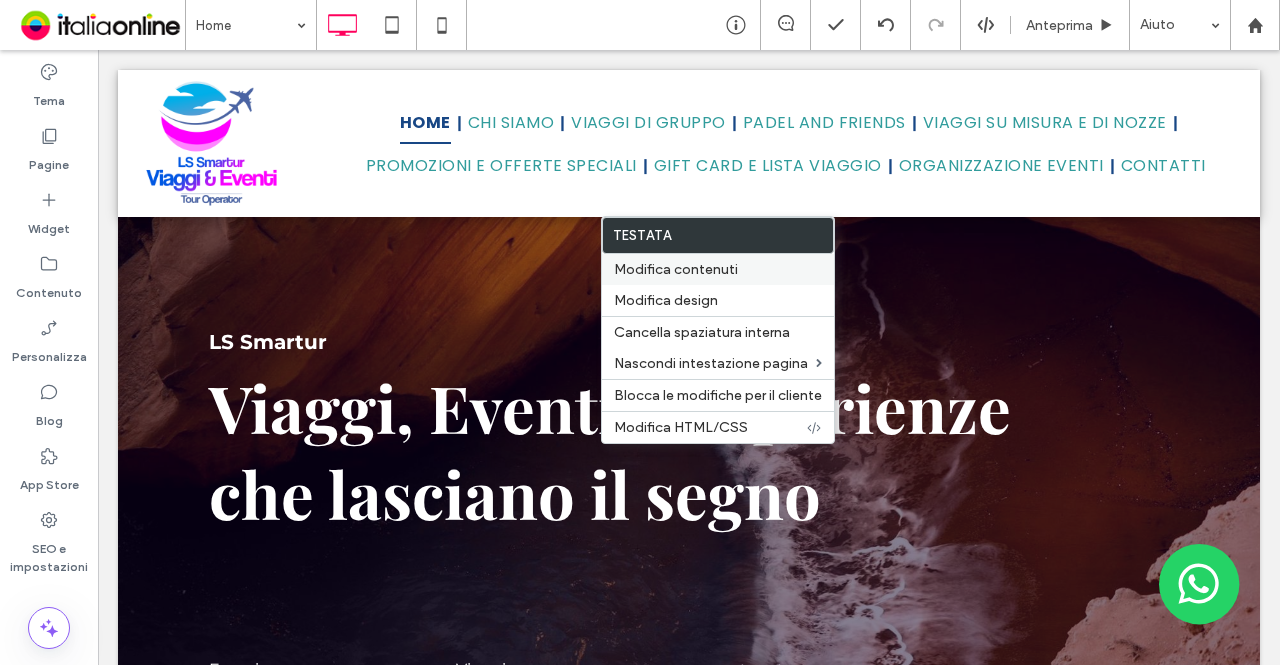 click on "Modifica contenuti" at bounding box center (718, 269) 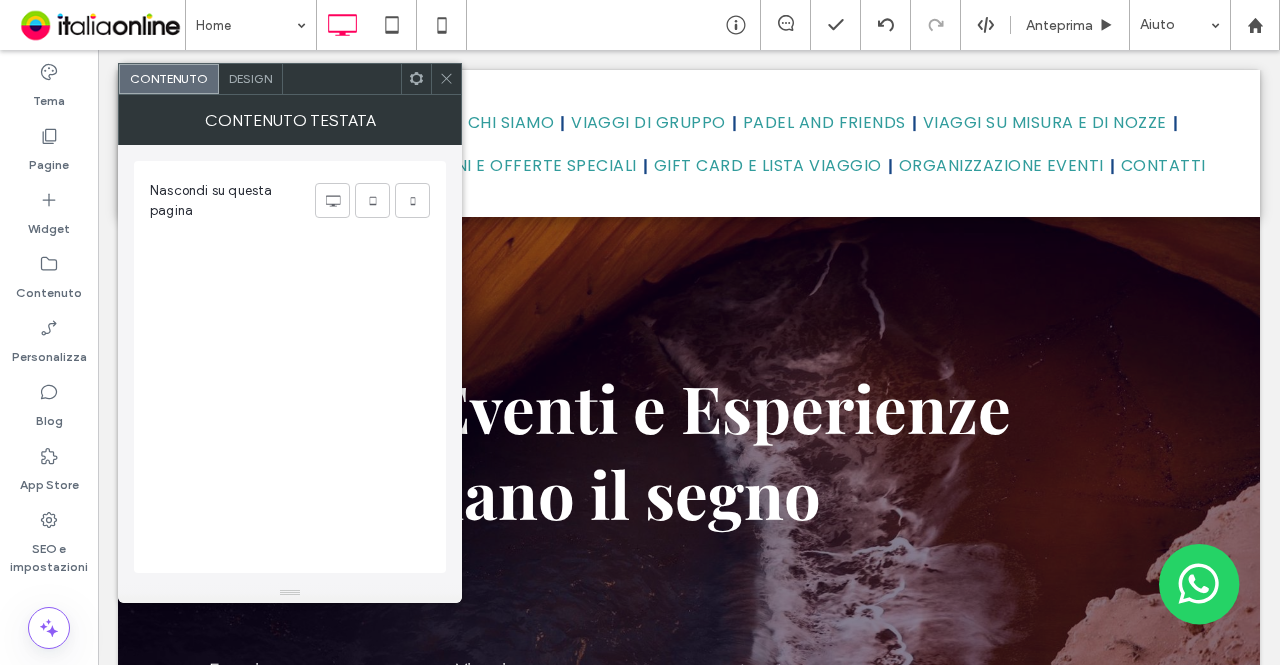 click at bounding box center [446, 79] 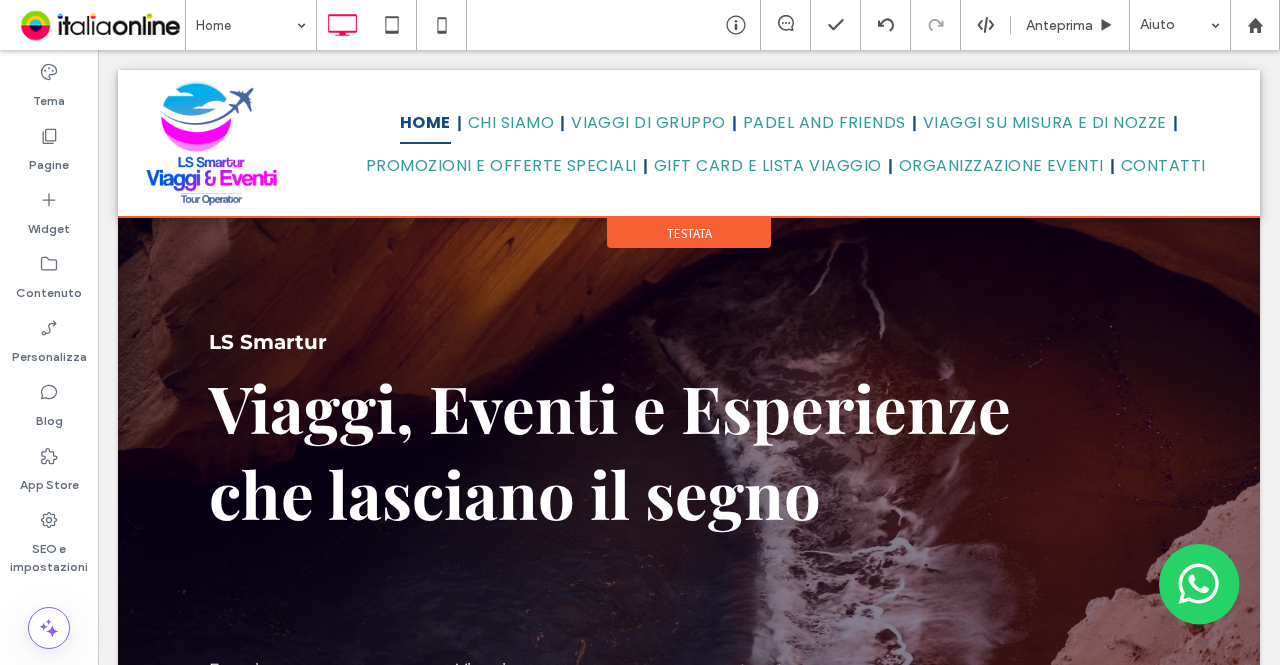 click on "Testata" at bounding box center [689, 233] 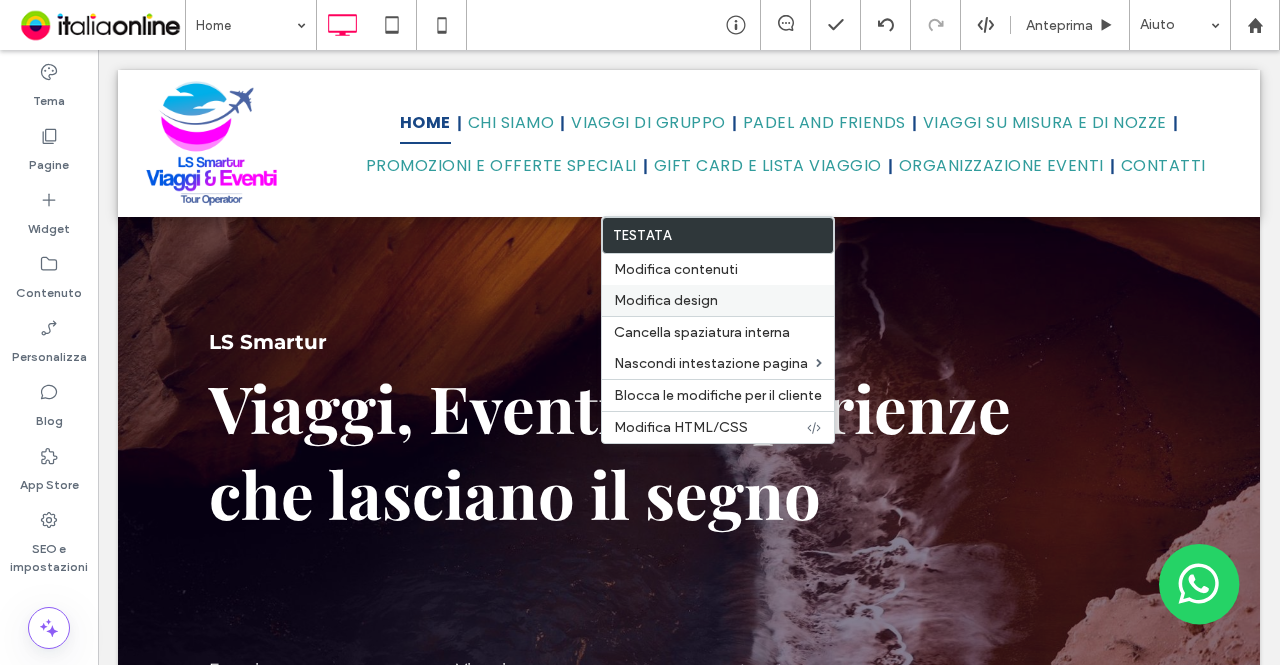 click on "Modifica design" at bounding box center (718, 300) 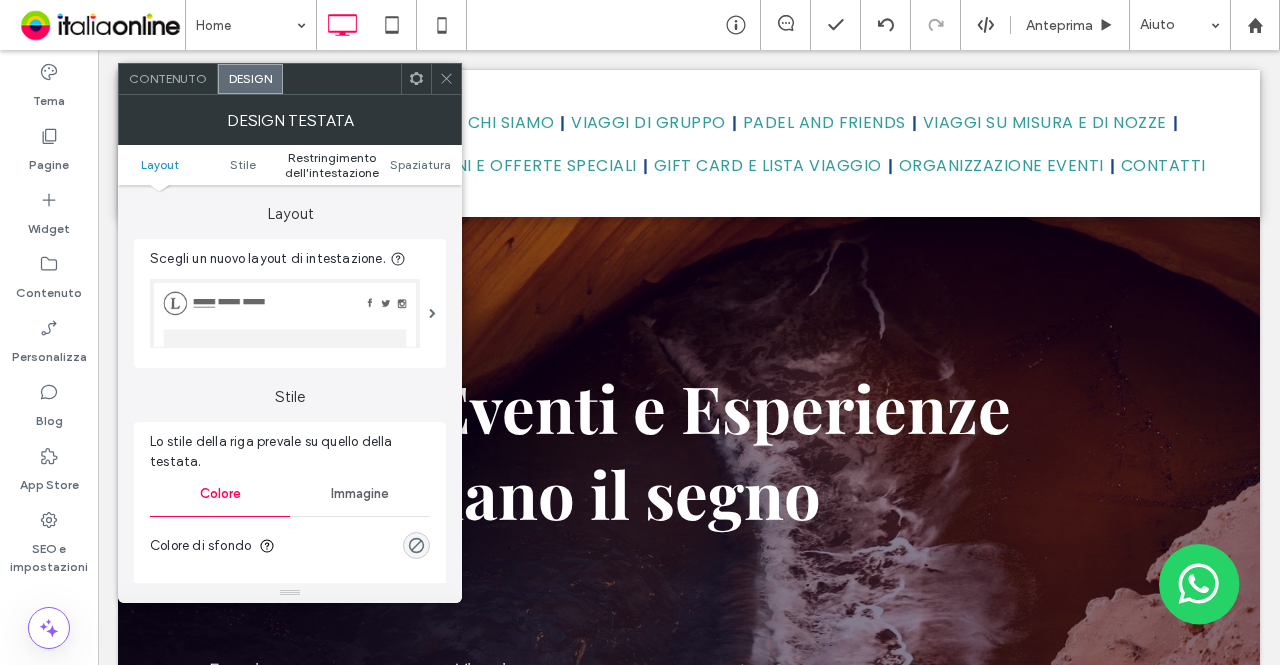 click on "Restringimento dell'intestazione" at bounding box center (332, 165) 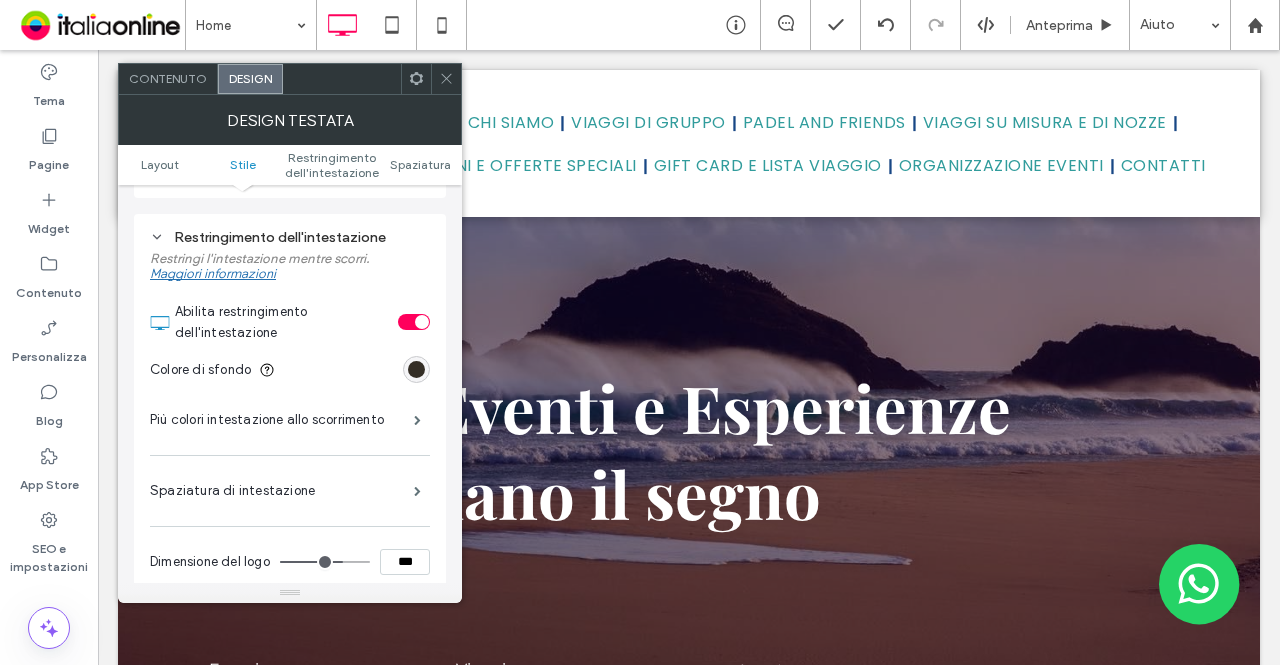 scroll, scrollTop: 703, scrollLeft: 0, axis: vertical 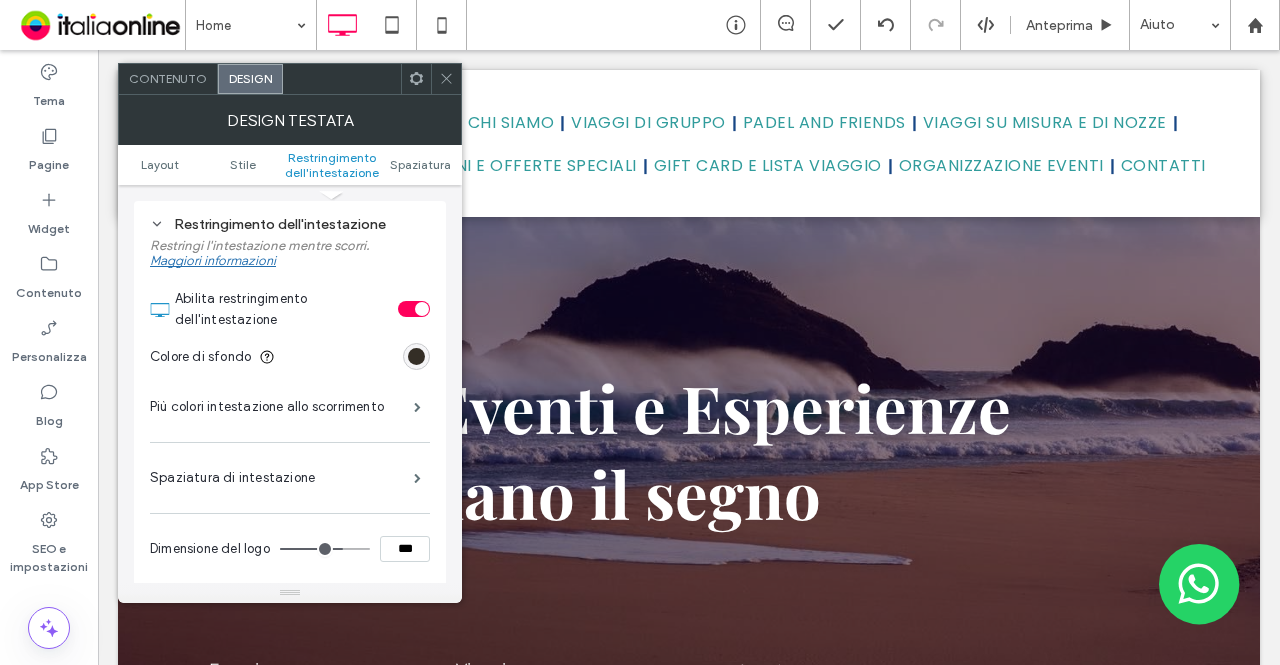 click on "Spaziatura di intestazione" at bounding box center [290, 478] 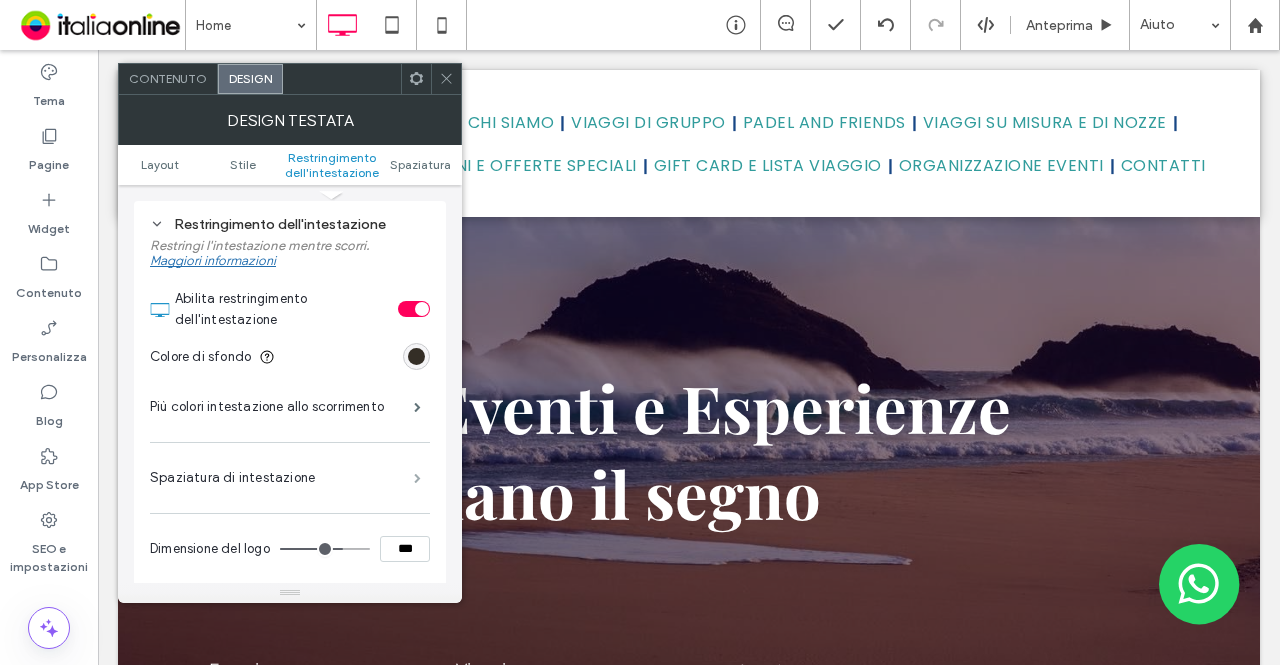 click at bounding box center (417, 478) 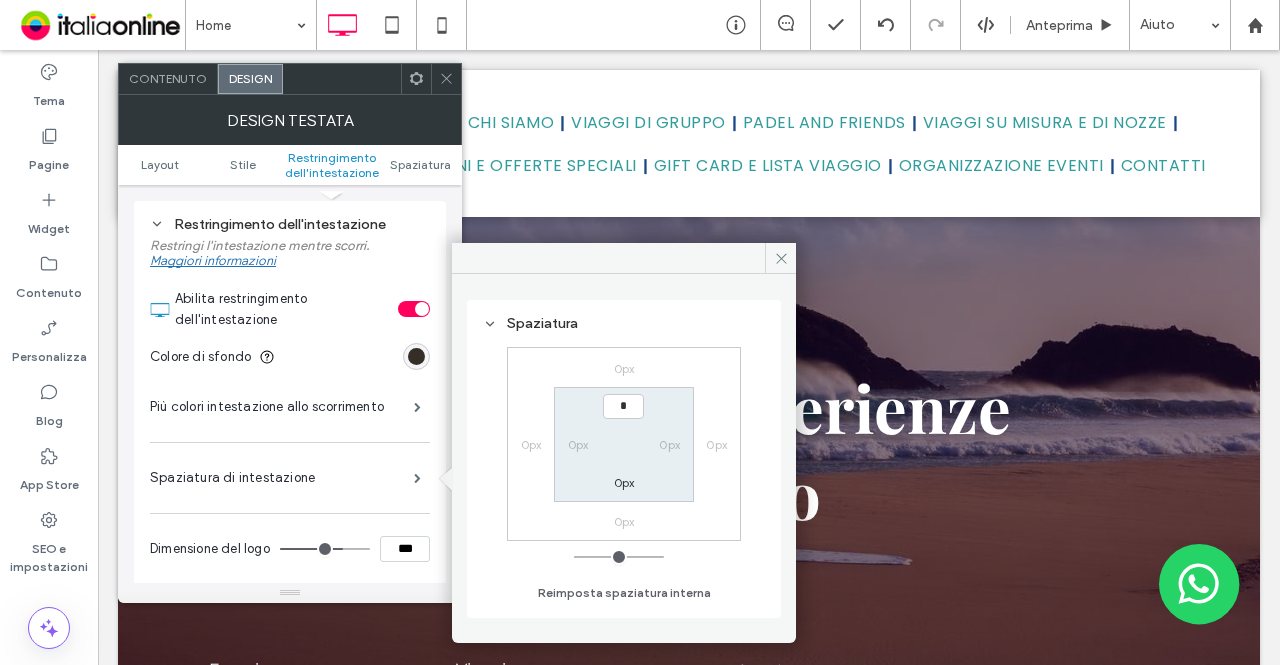 type on "***" 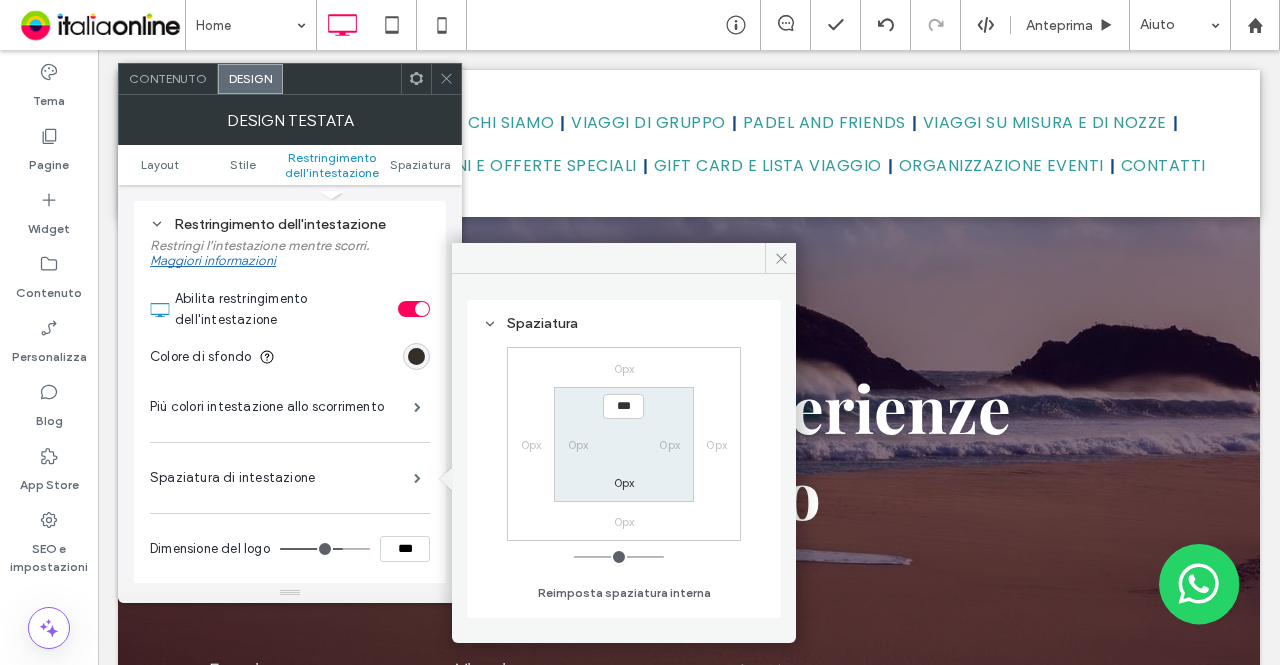 click on "0px" at bounding box center (624, 482) 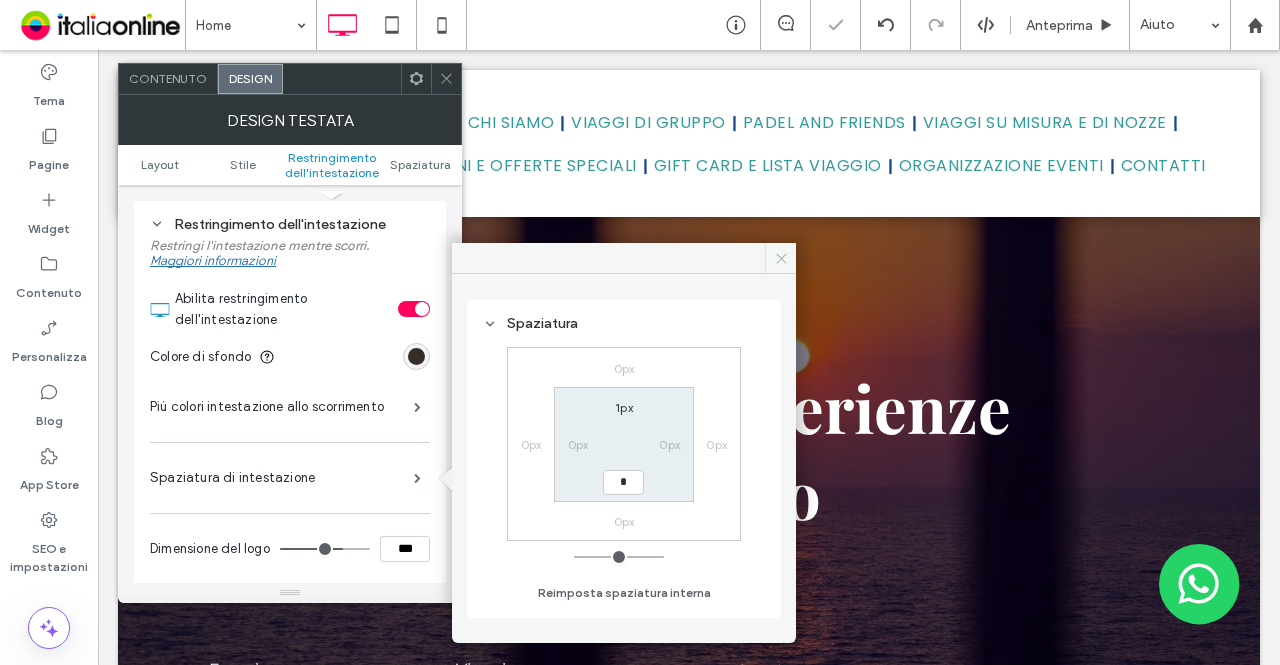type on "*" 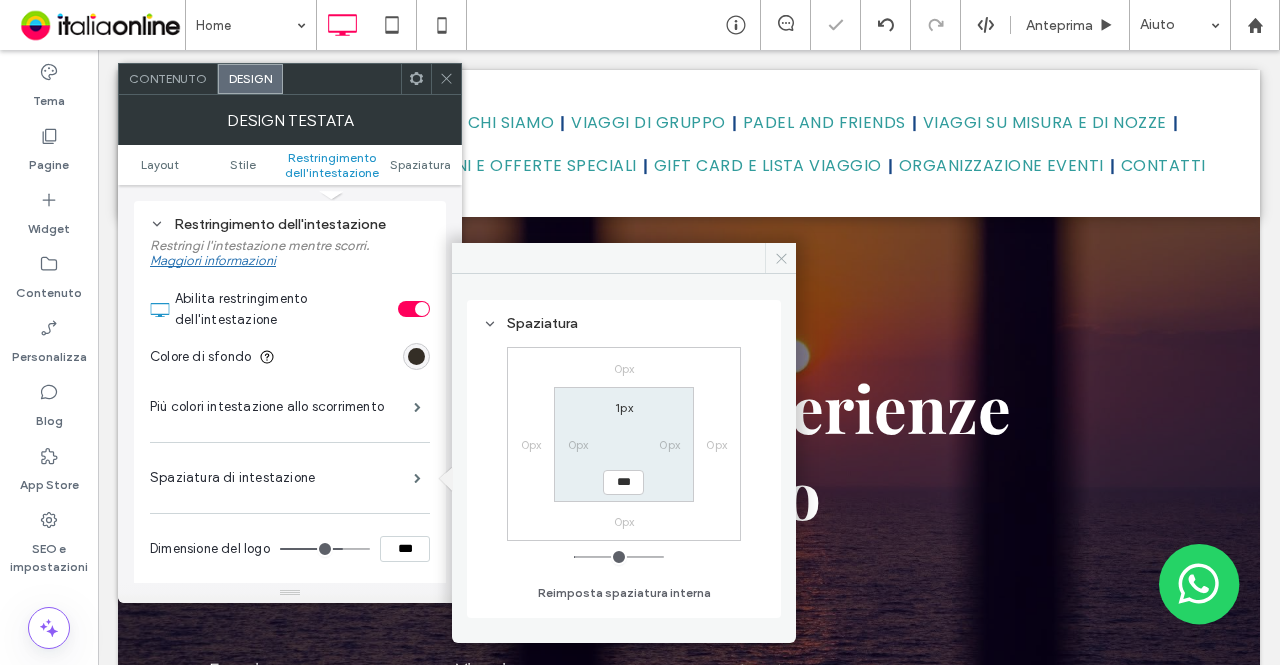 click 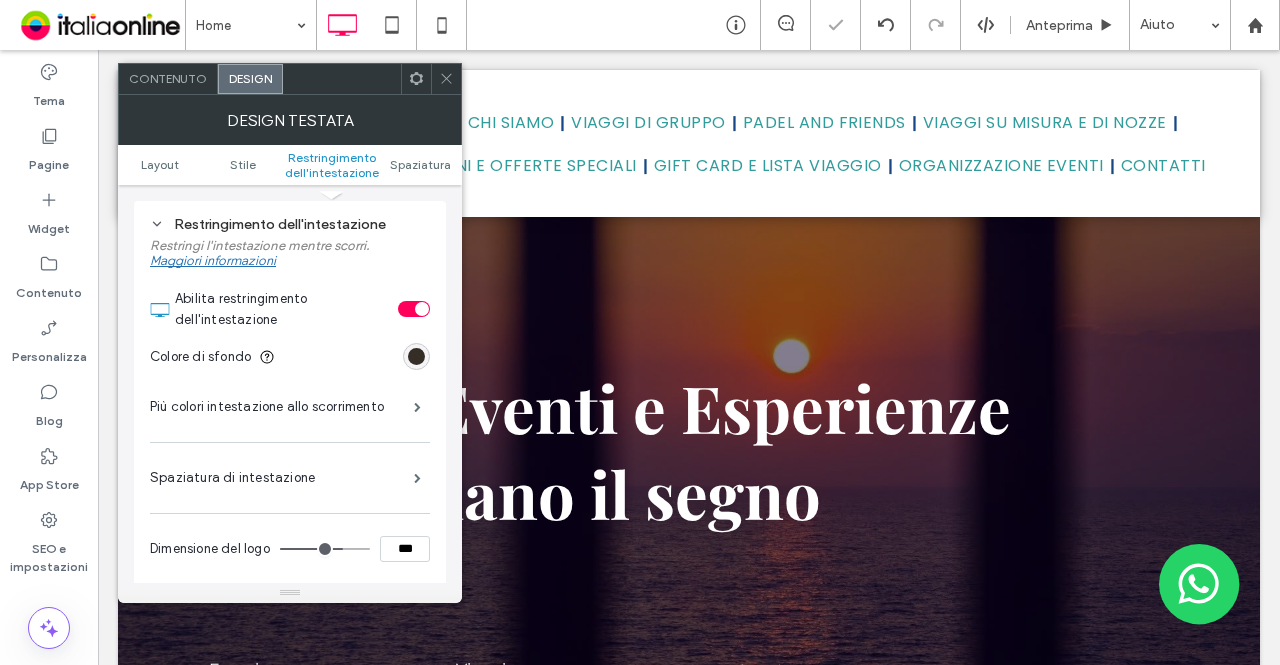 click at bounding box center [446, 79] 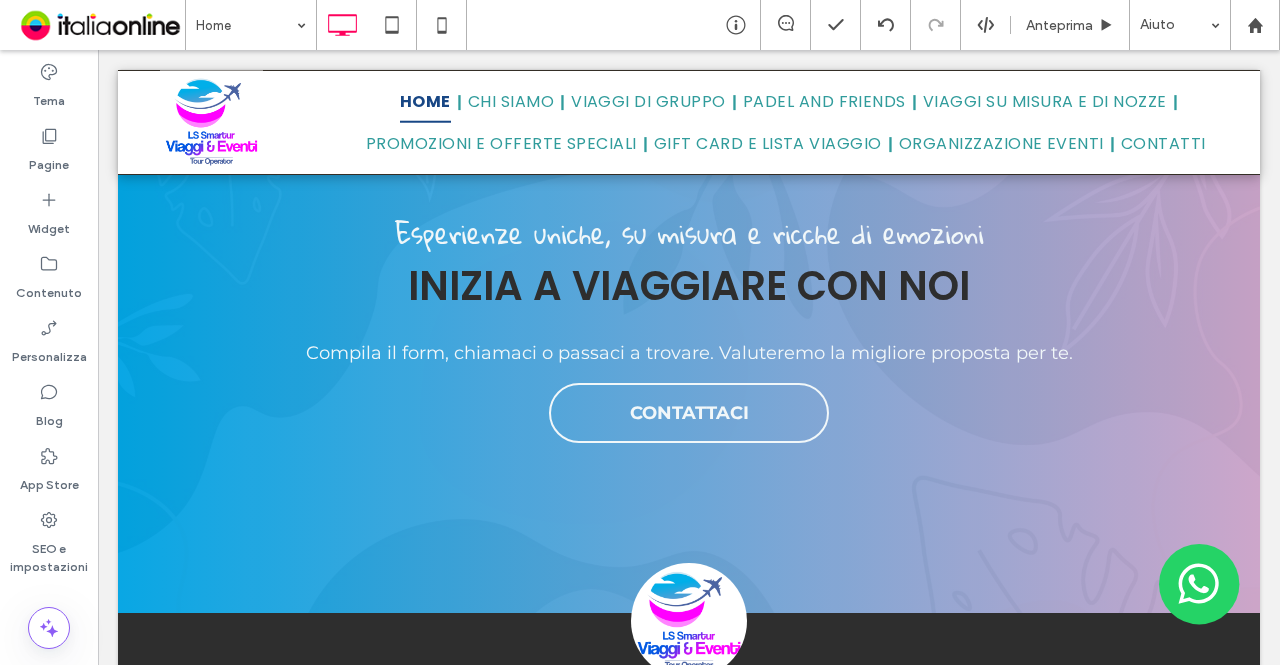 scroll, scrollTop: 5087, scrollLeft: 0, axis: vertical 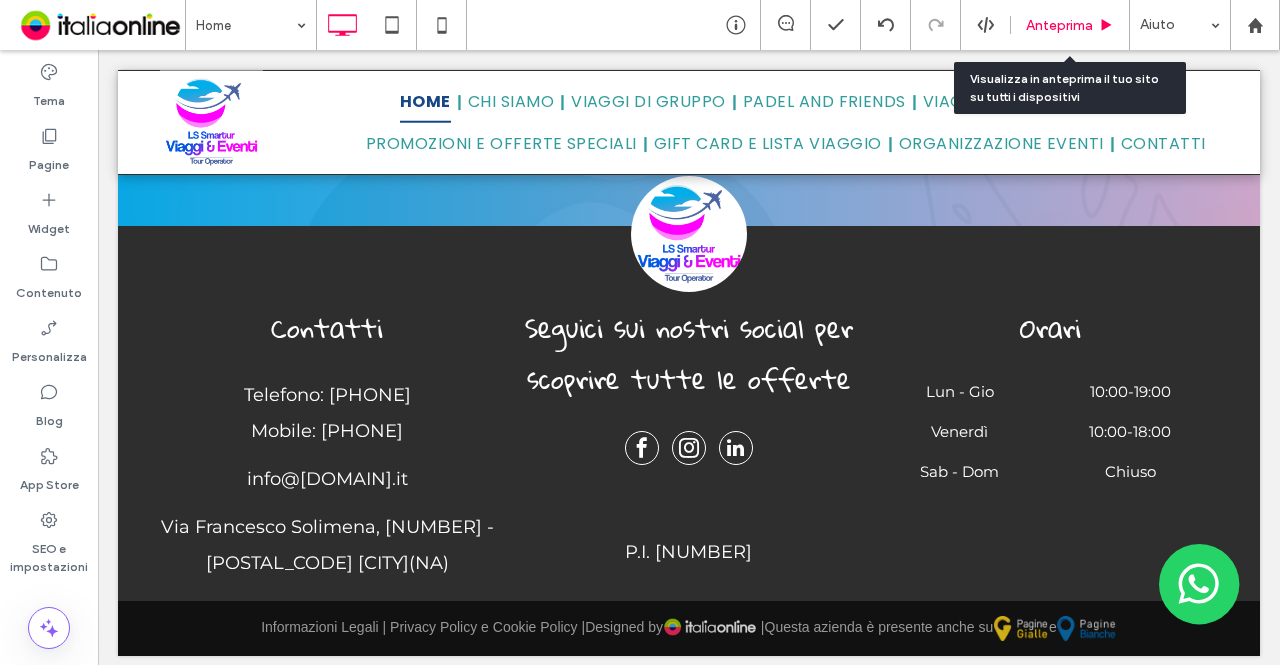 click on "Anteprima" at bounding box center (1070, 25) 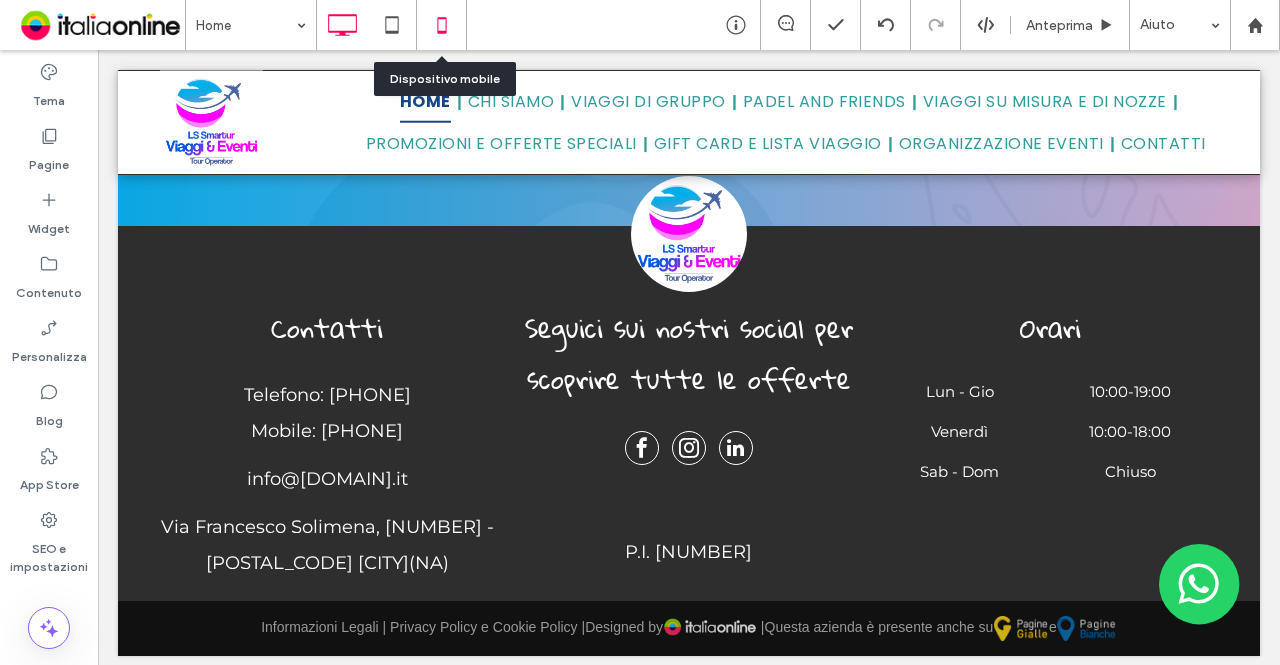 click 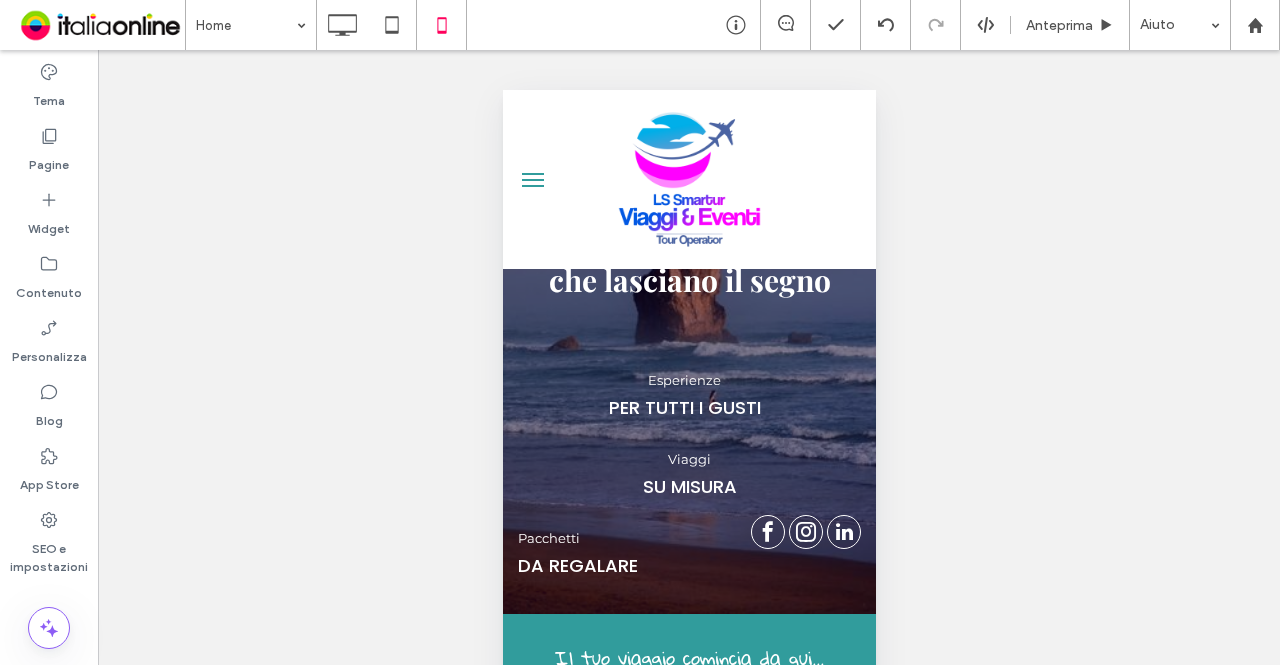 scroll, scrollTop: 0, scrollLeft: 0, axis: both 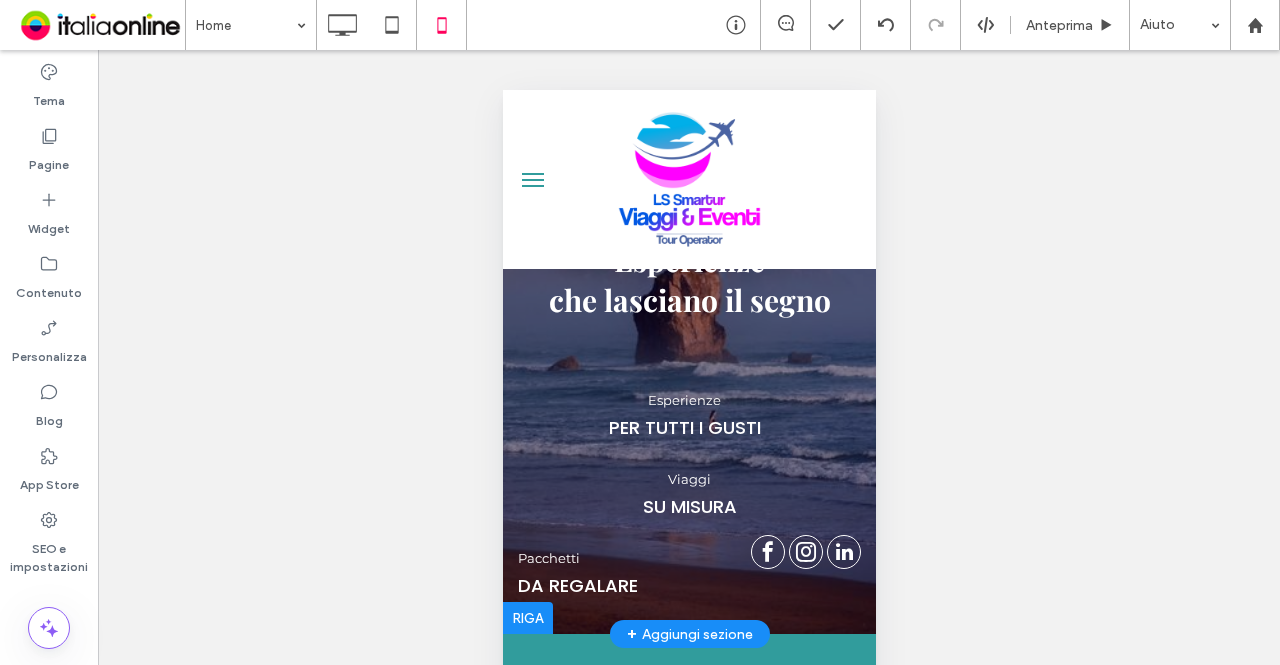 click at bounding box center [688, 362] 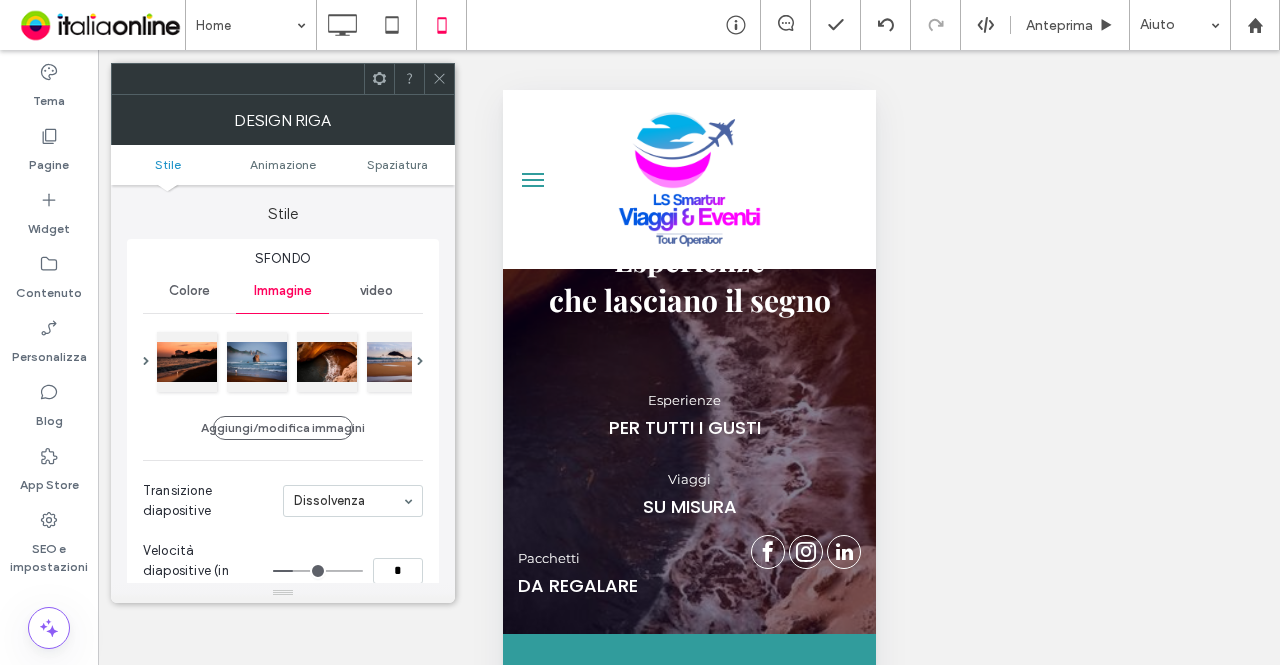 click at bounding box center [439, 79] 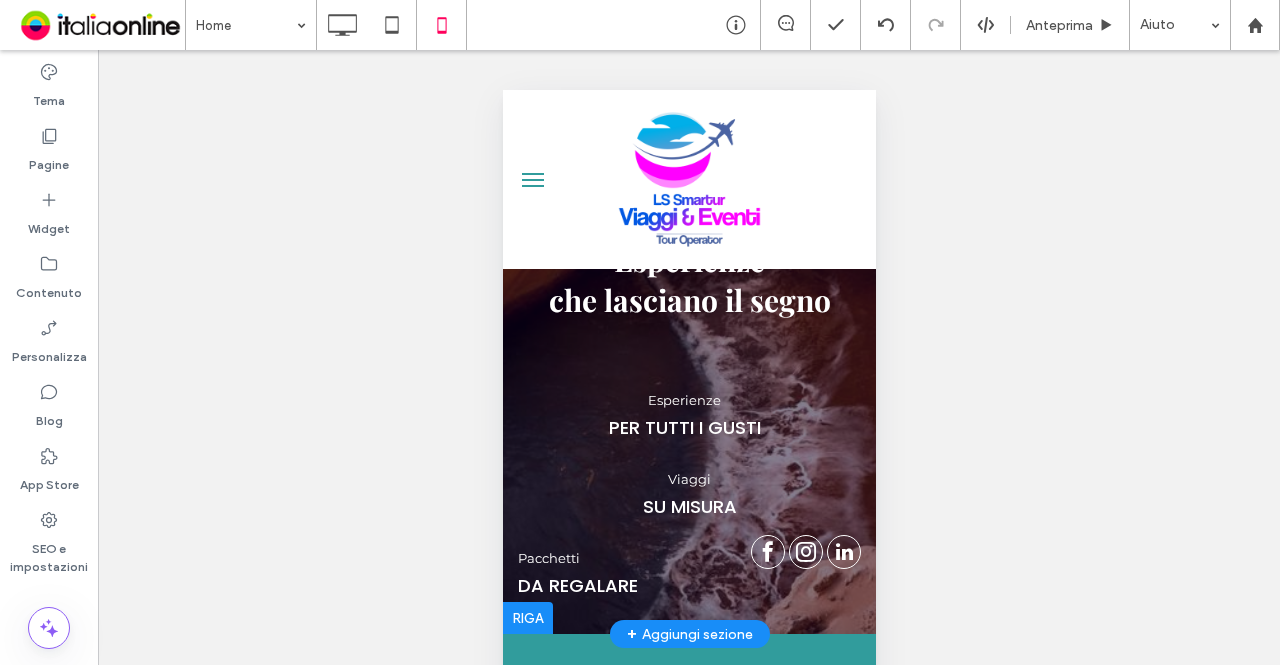 click at bounding box center [688, 362] 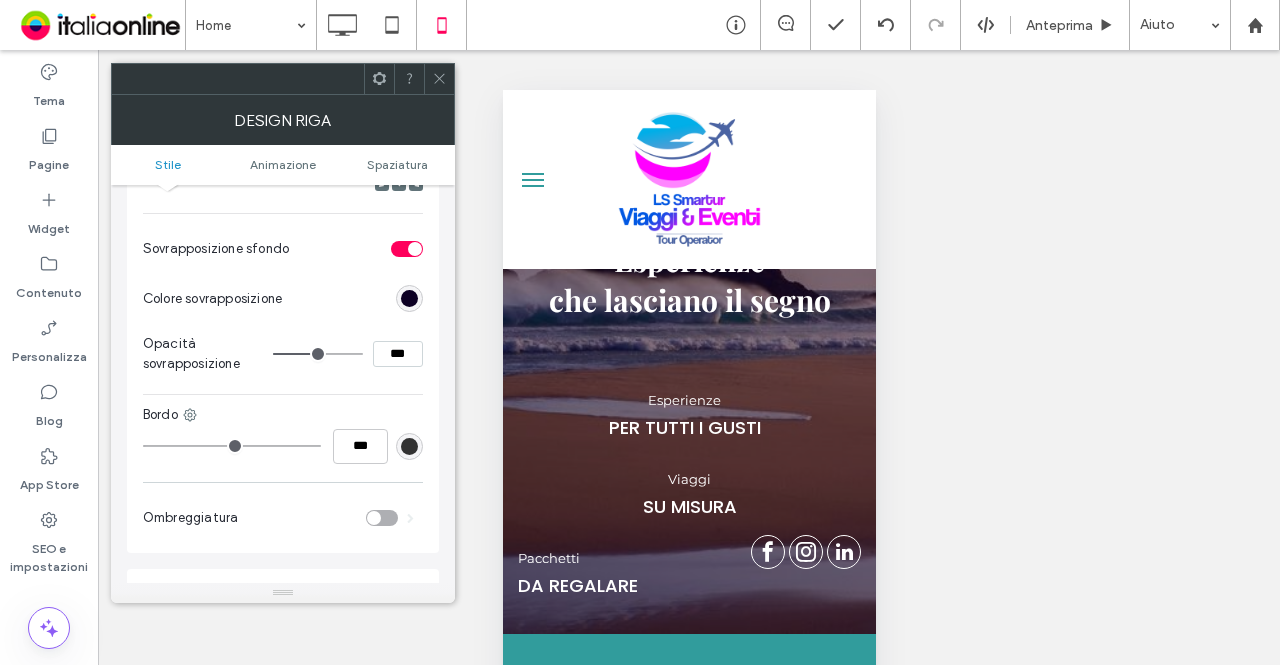 scroll, scrollTop: 700, scrollLeft: 0, axis: vertical 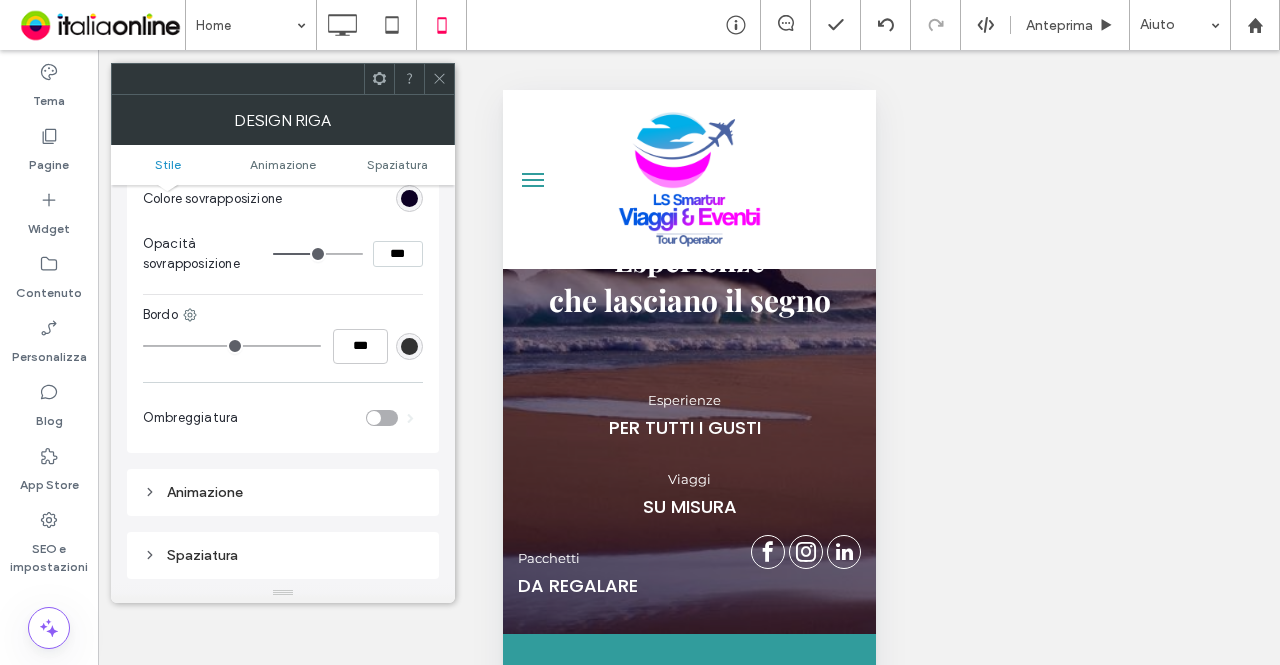 click at bounding box center [439, 79] 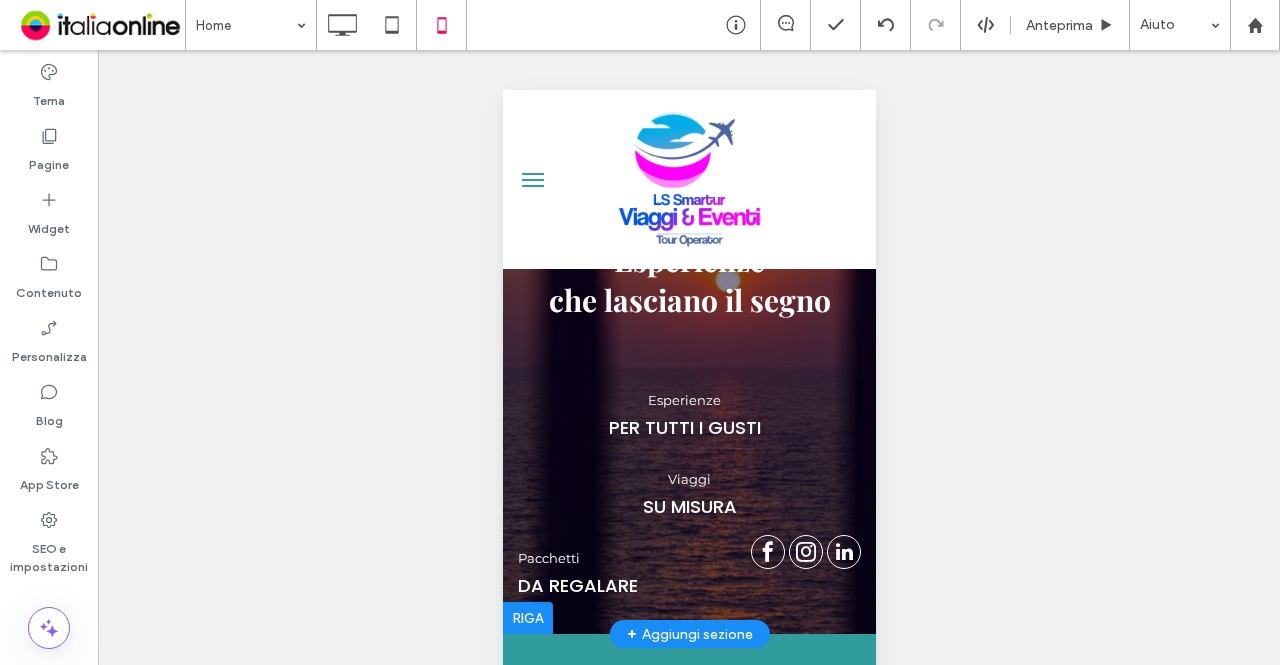 click at bounding box center (688, 362) 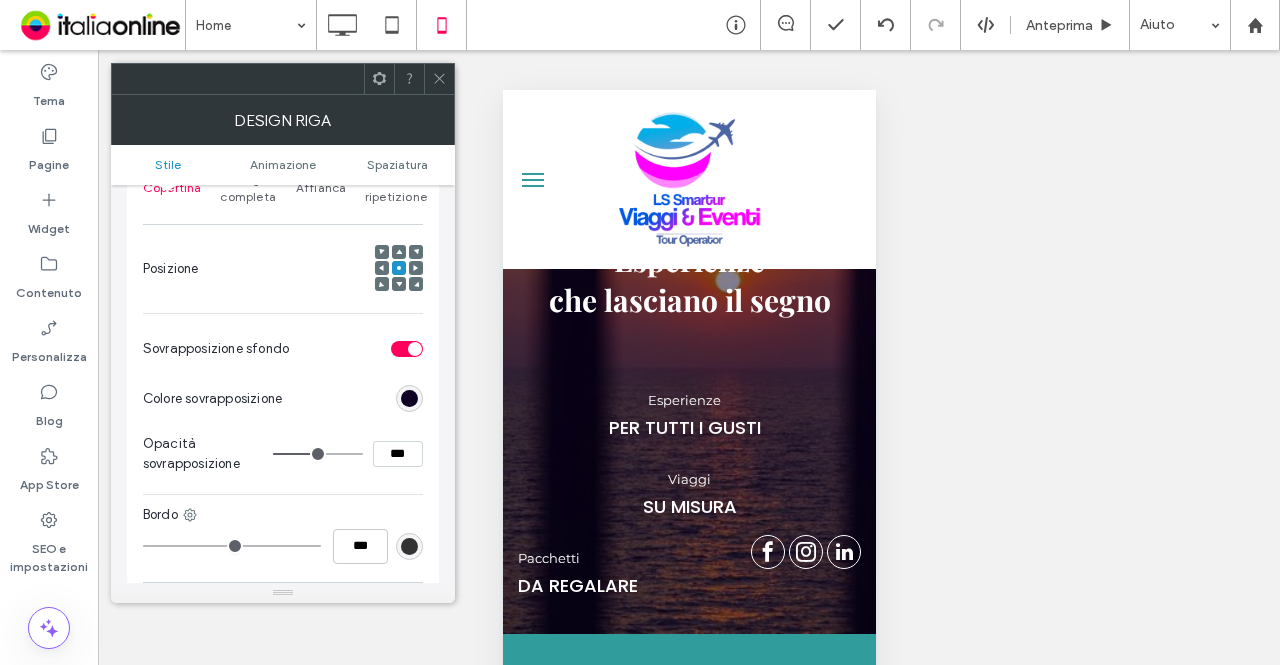 scroll, scrollTop: 500, scrollLeft: 0, axis: vertical 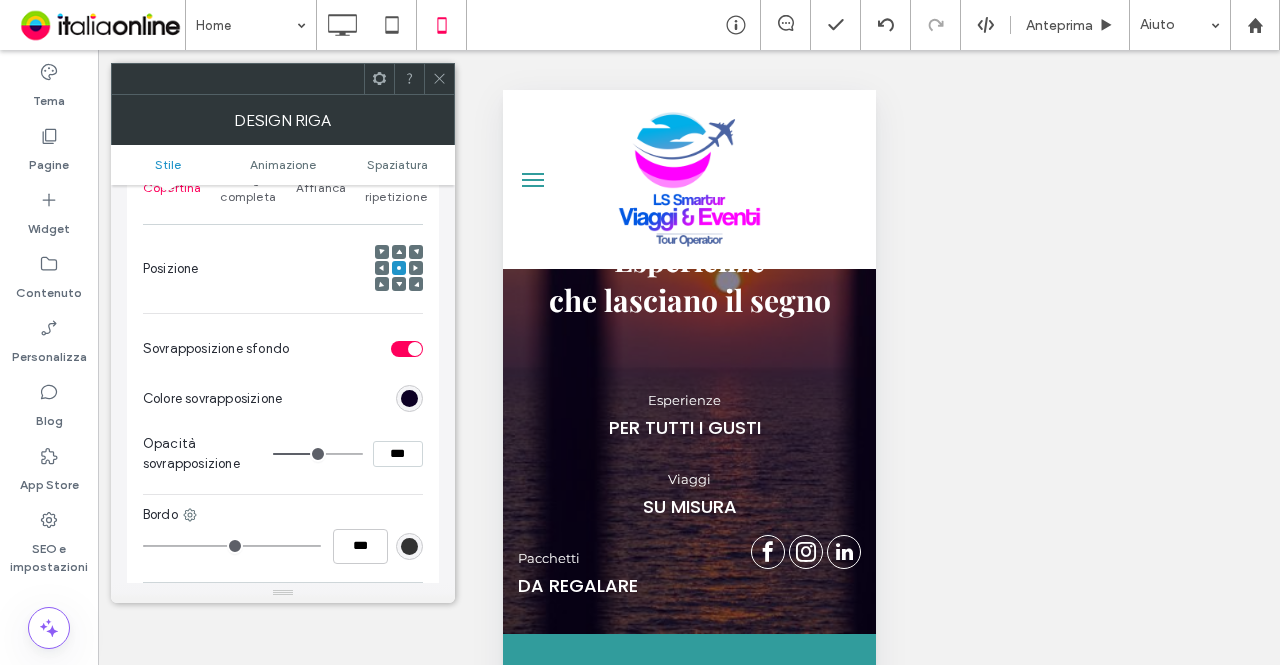 click 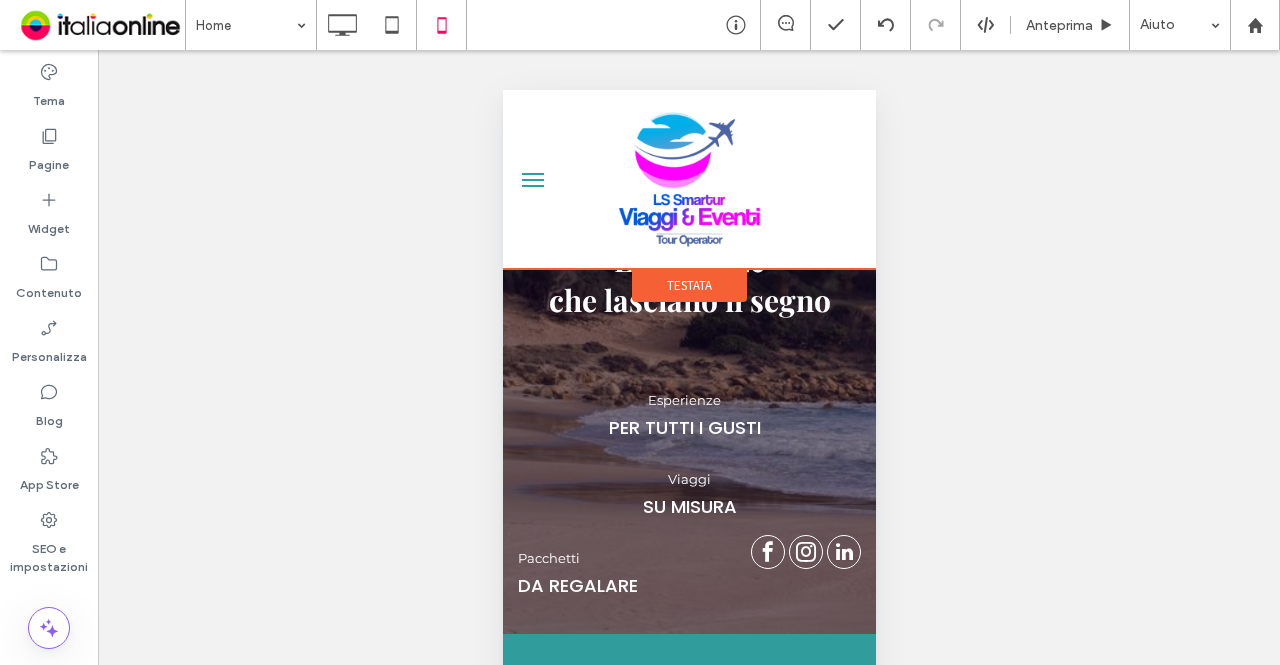 click on "Testata" at bounding box center [688, 285] 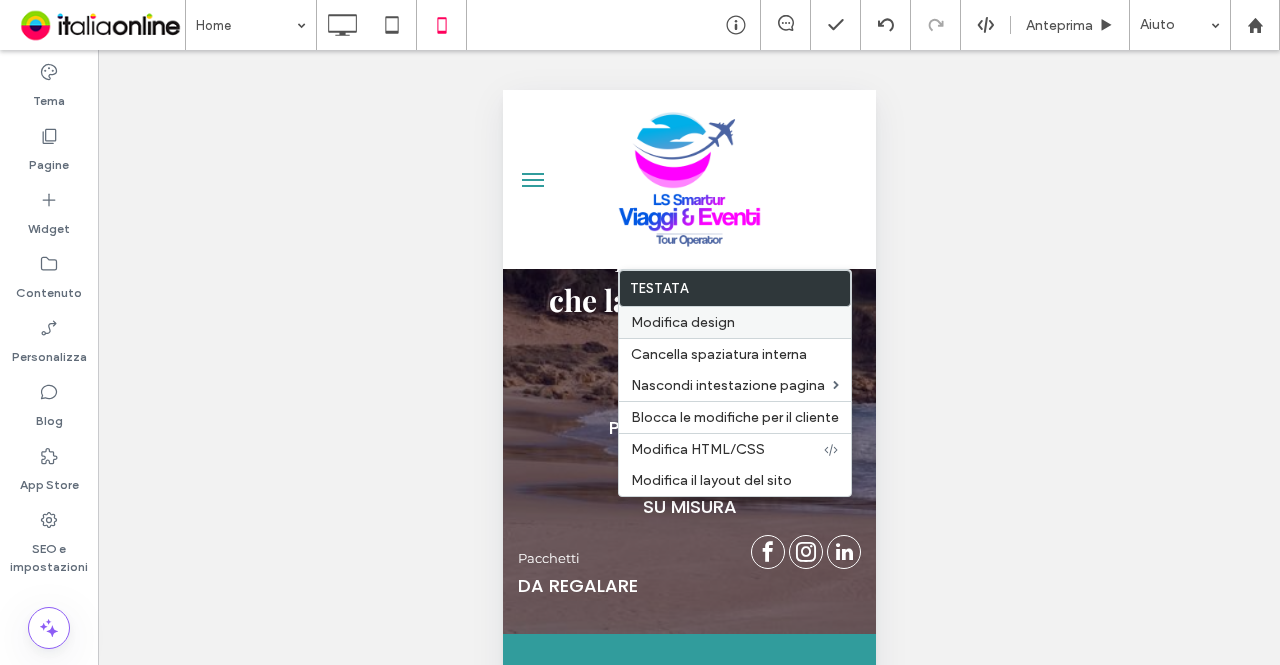 click on "Modifica design" at bounding box center [683, 322] 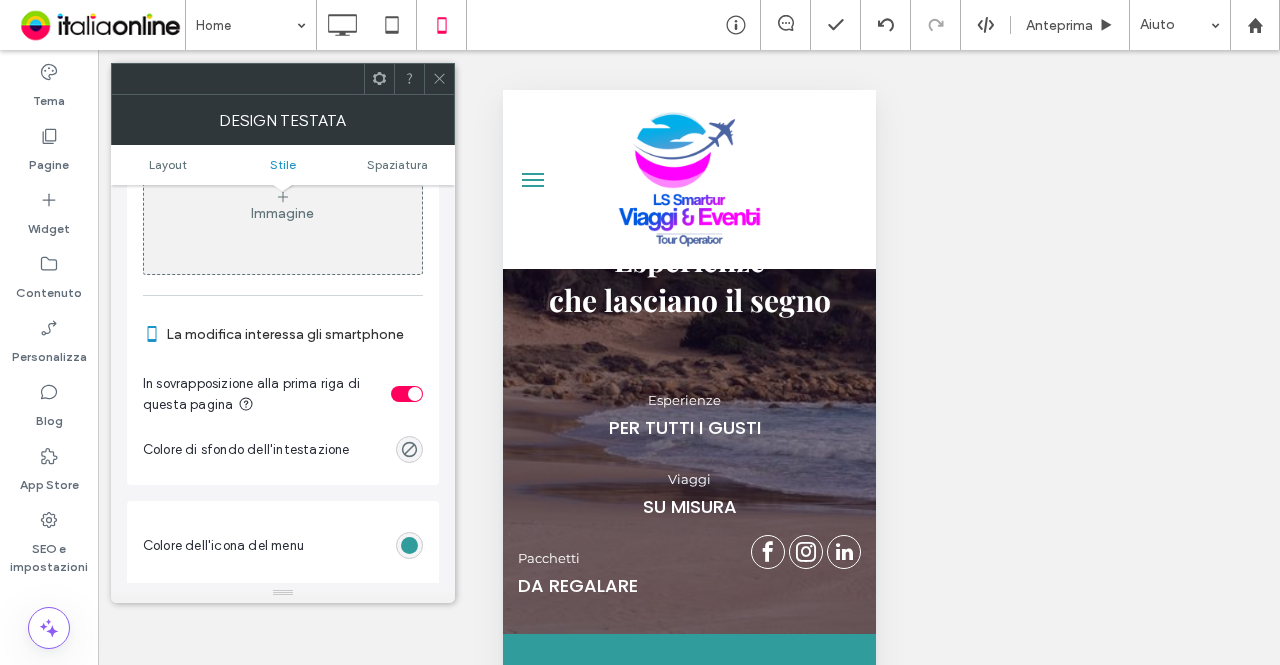scroll, scrollTop: 900, scrollLeft: 0, axis: vertical 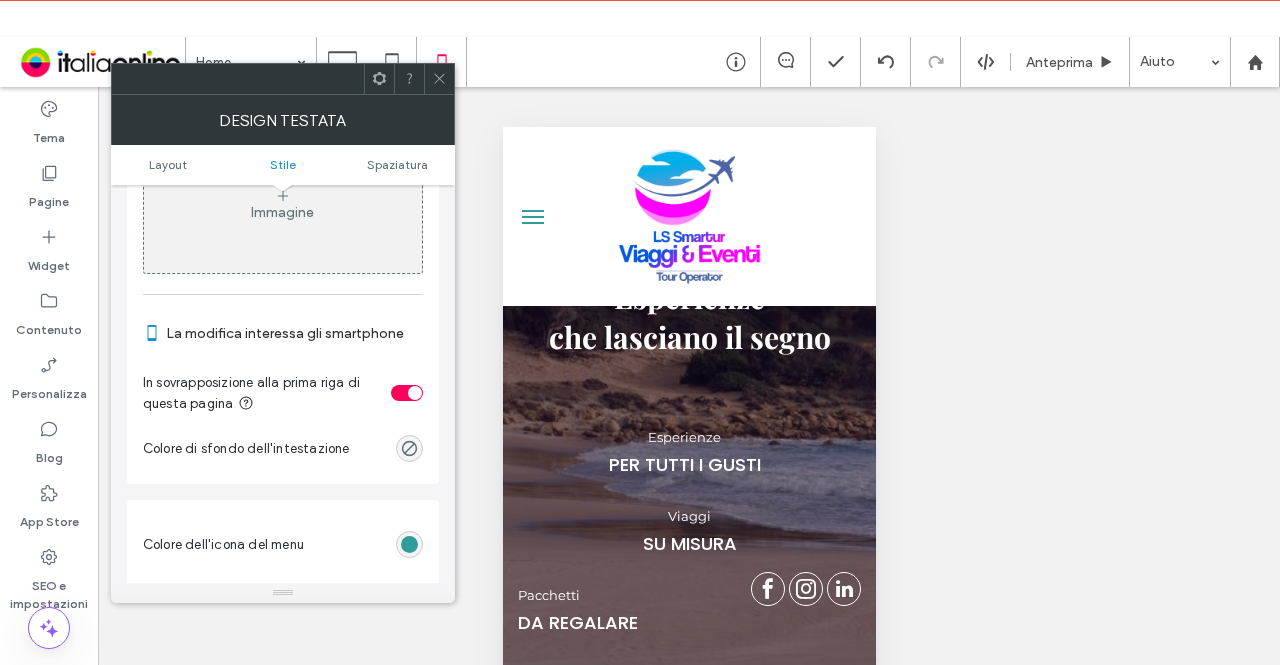 click at bounding box center [415, 393] 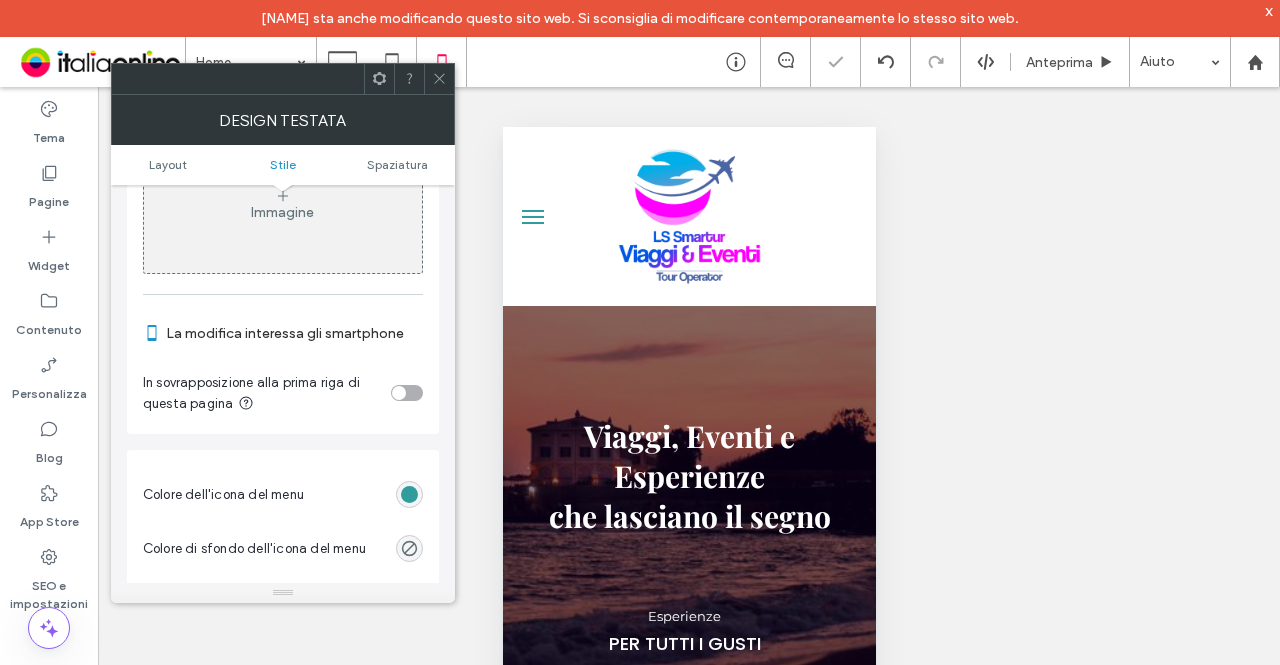 click at bounding box center (439, 79) 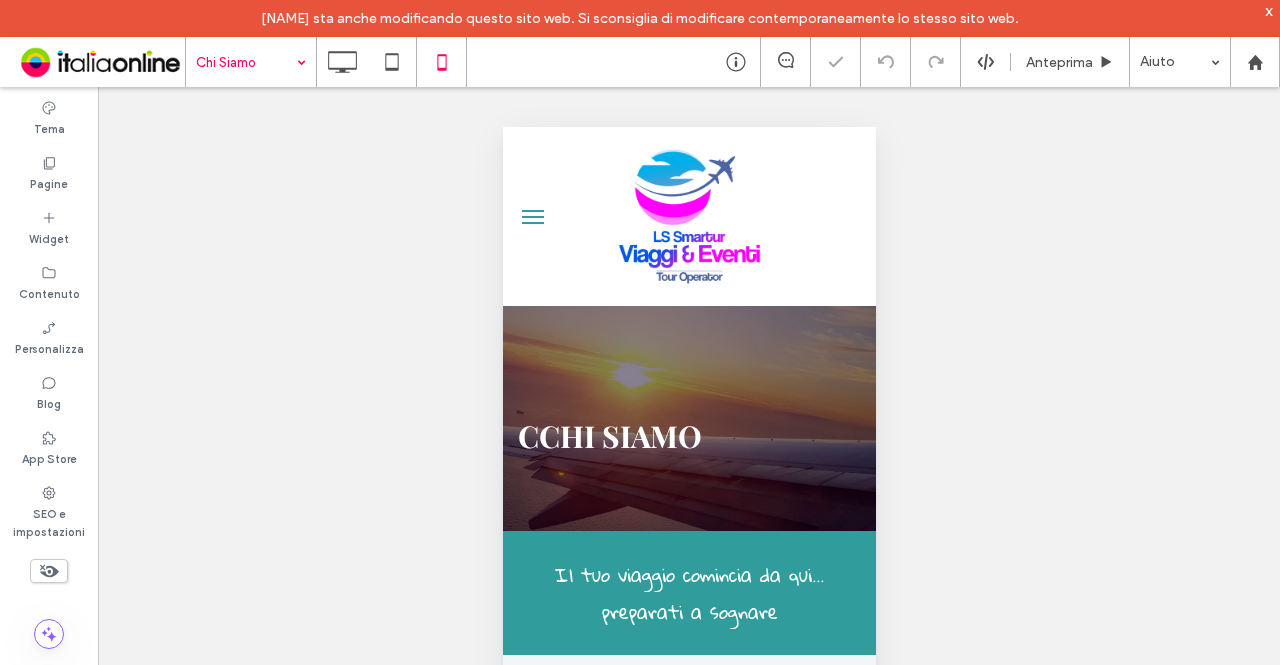 scroll, scrollTop: 0, scrollLeft: 0, axis: both 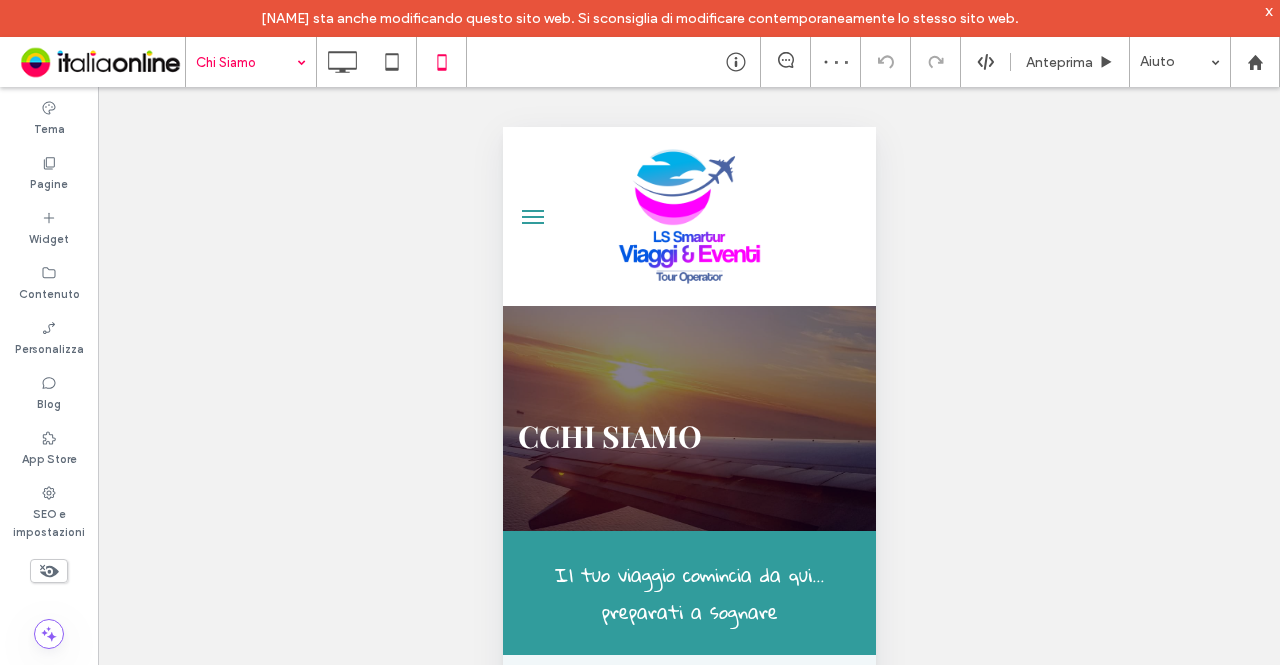 click on "Chi Siamo" at bounding box center (251, 62) 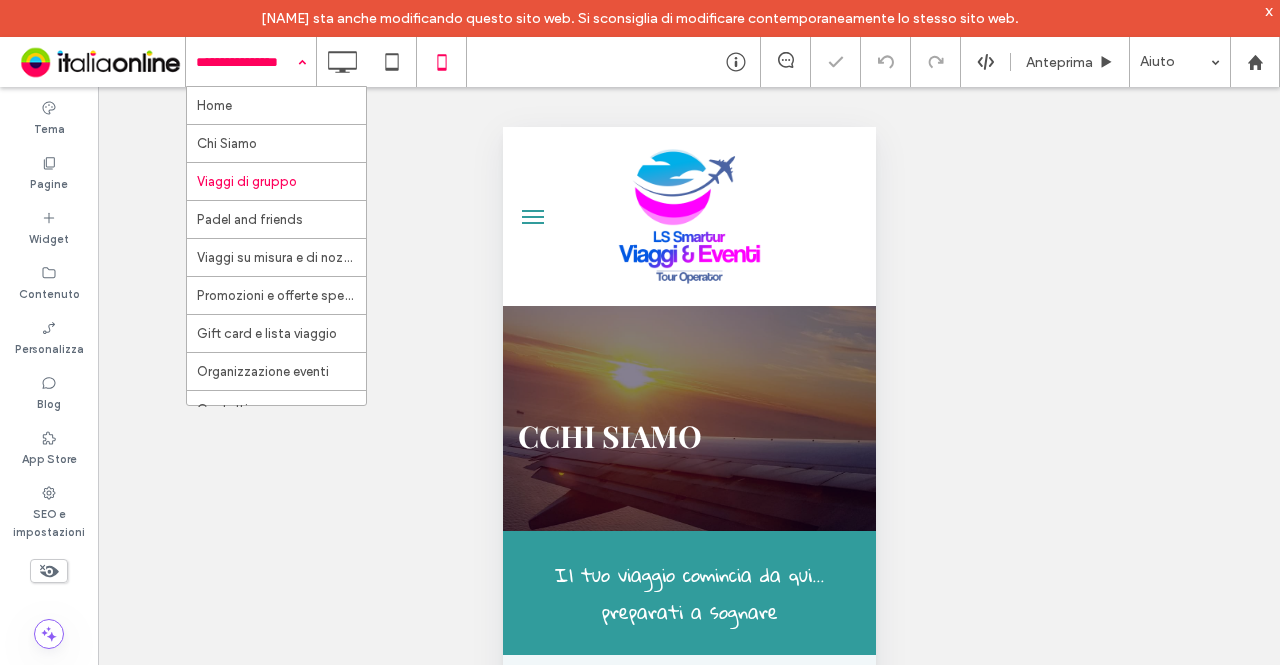 click at bounding box center (246, 62) 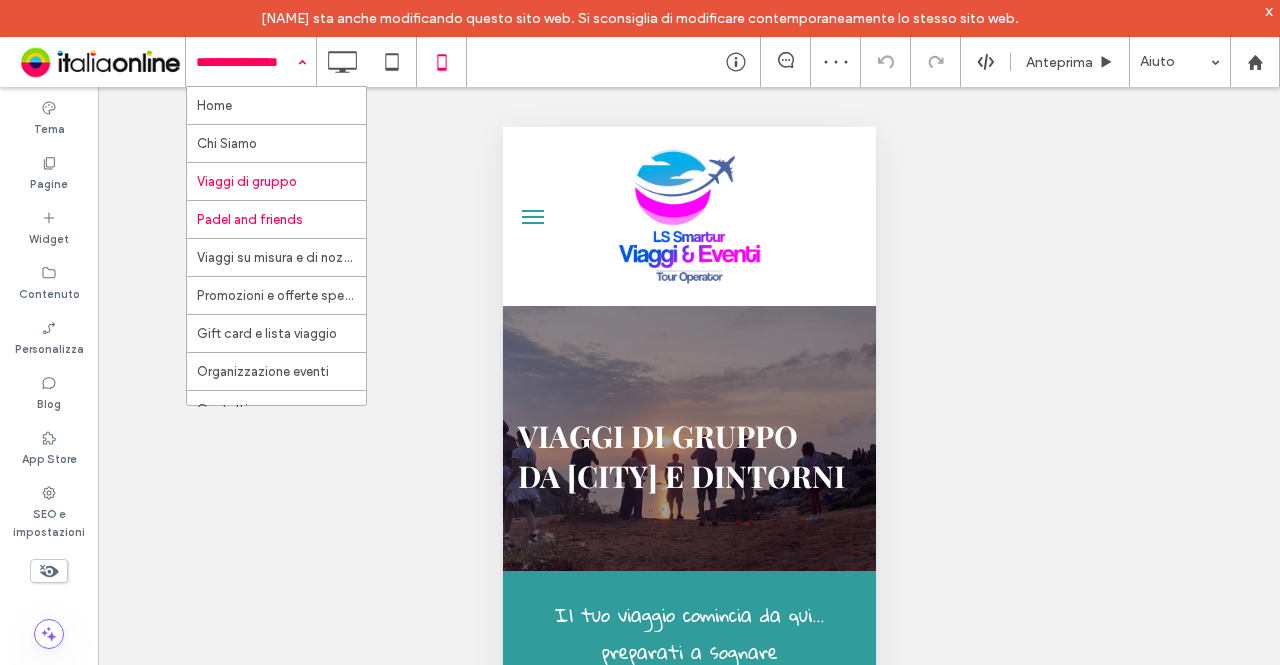 scroll, scrollTop: 0, scrollLeft: 0, axis: both 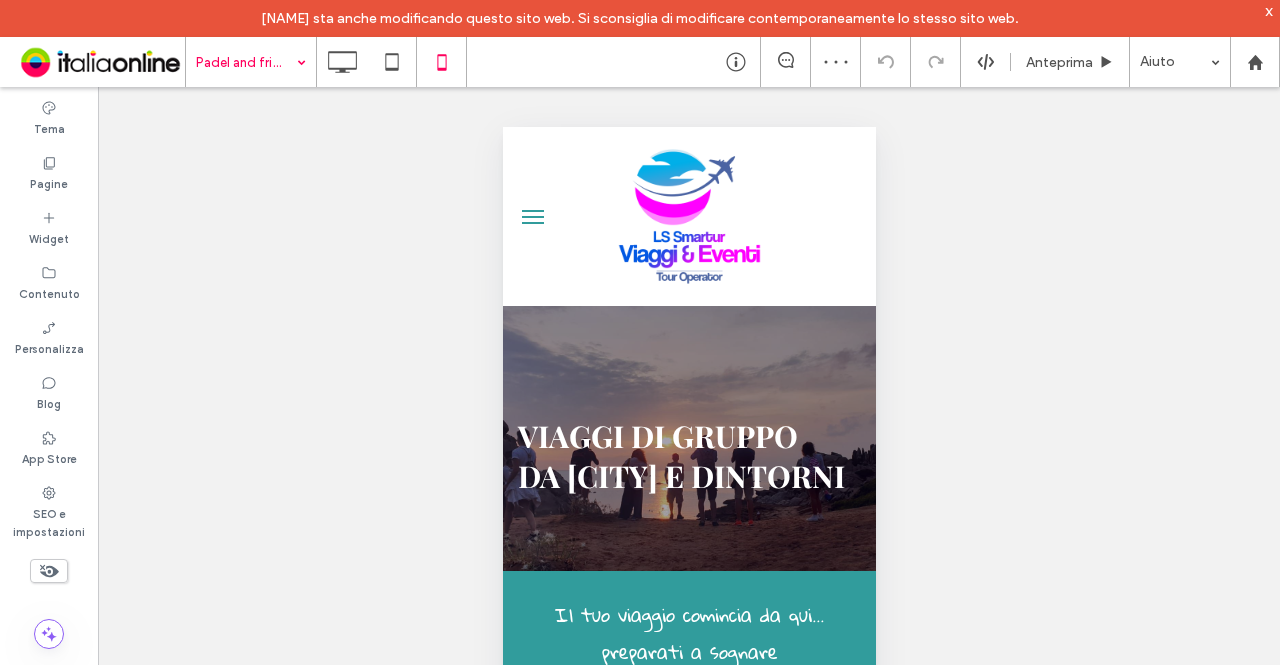 click at bounding box center (246, 62) 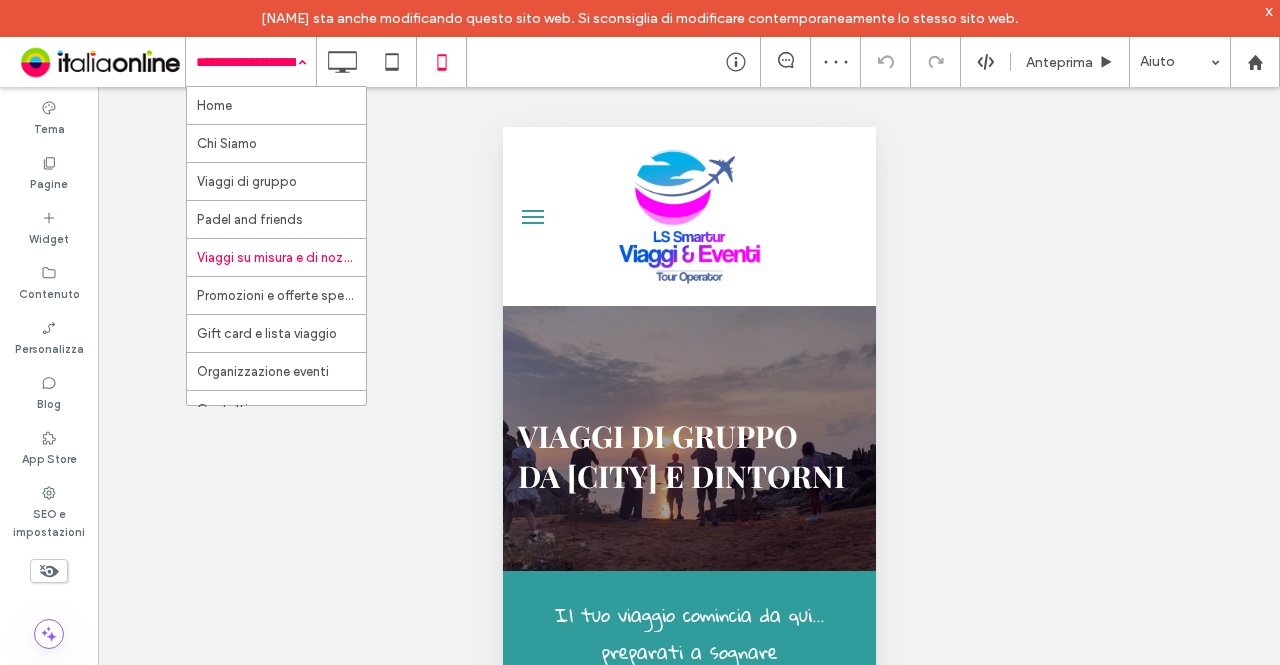 click on "Home Chi Siamo Viaggi di gruppo Padel and friends Viaggi su misura e di nozze Promozioni e offerte speciali Gift card e lista viaggio Organizzazione eventi Contatti" at bounding box center (251, 62) 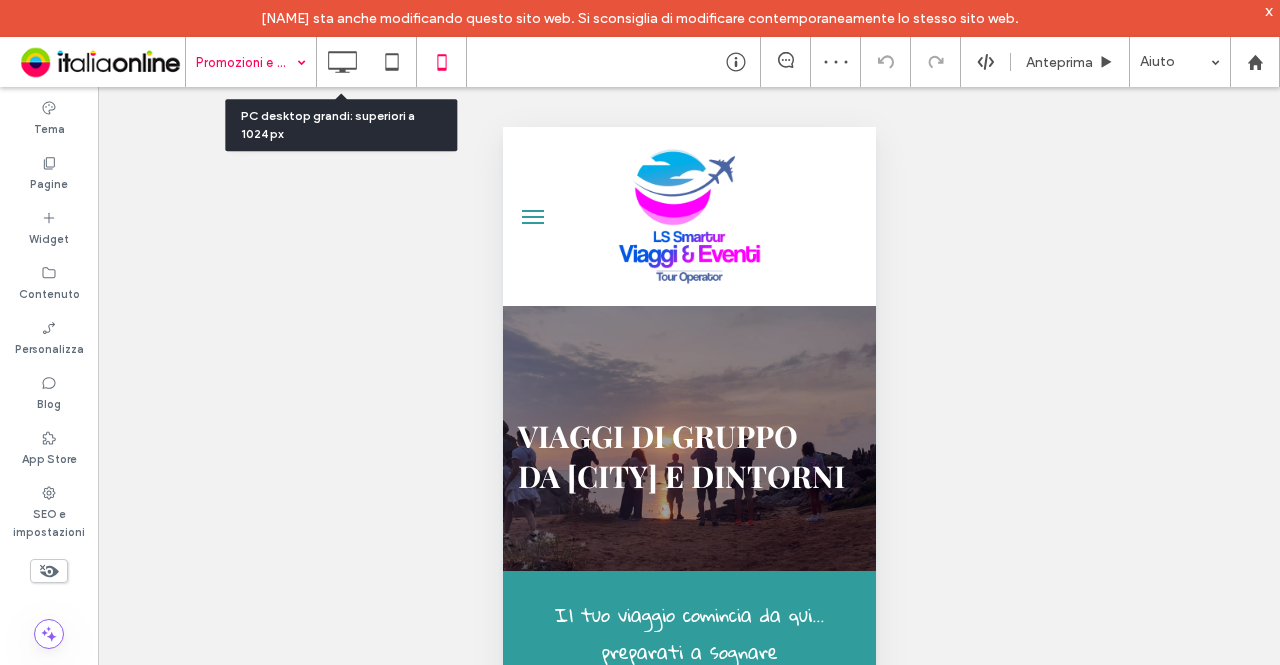 click on "Promozioni e offerte speciali" at bounding box center [251, 62] 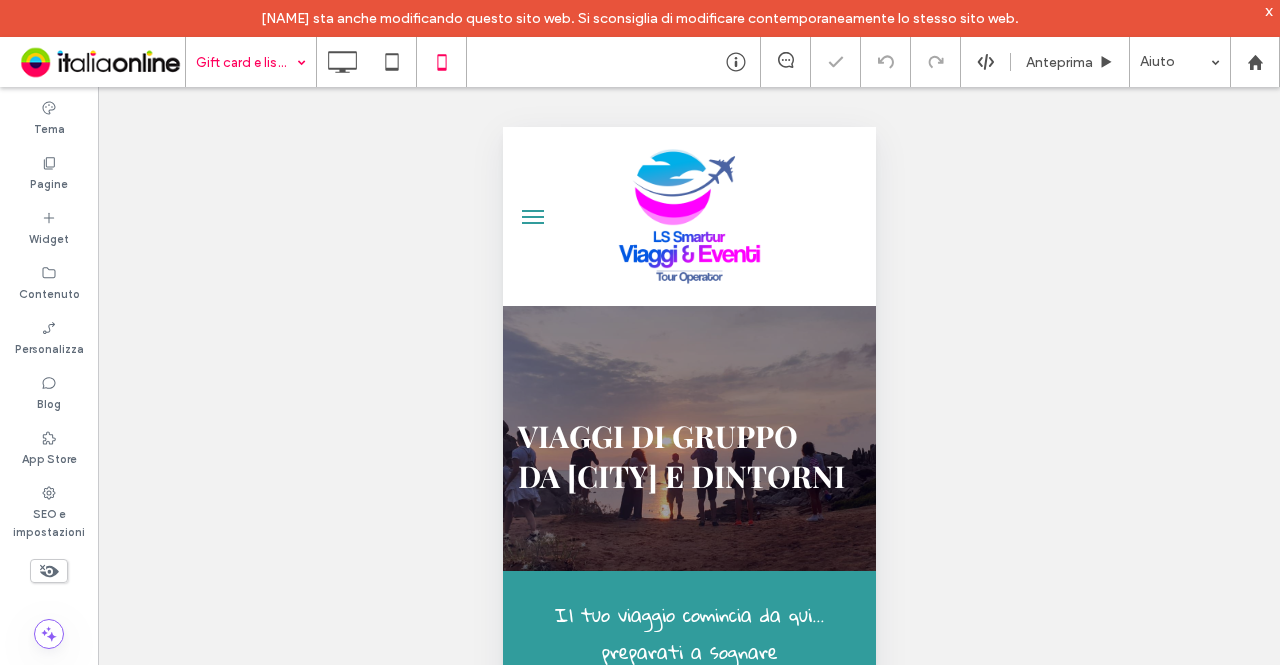 click on "Gift card e lista viaggio" at bounding box center [251, 62] 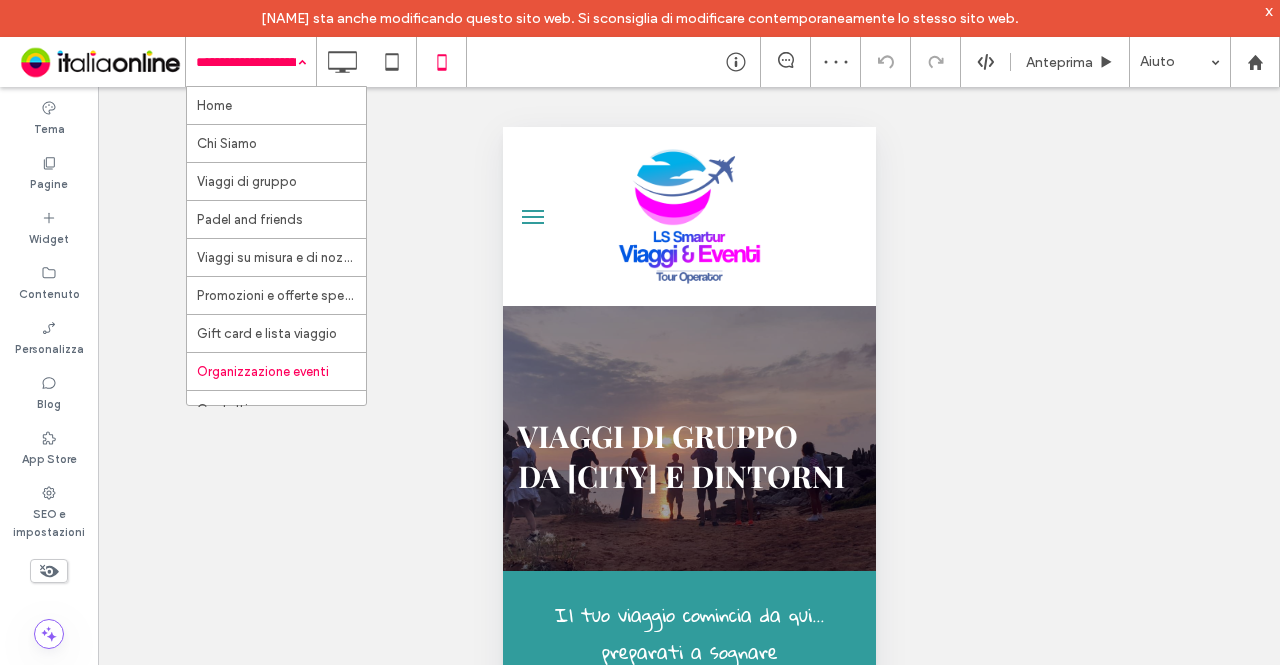 click on "Home Chi Siamo Viaggi di gruppo Padel and friends Viaggi su misura e di nozze Promozioni e offerte speciali Gift card e lista viaggio Organizzazione eventi Contatti" at bounding box center (251, 62) 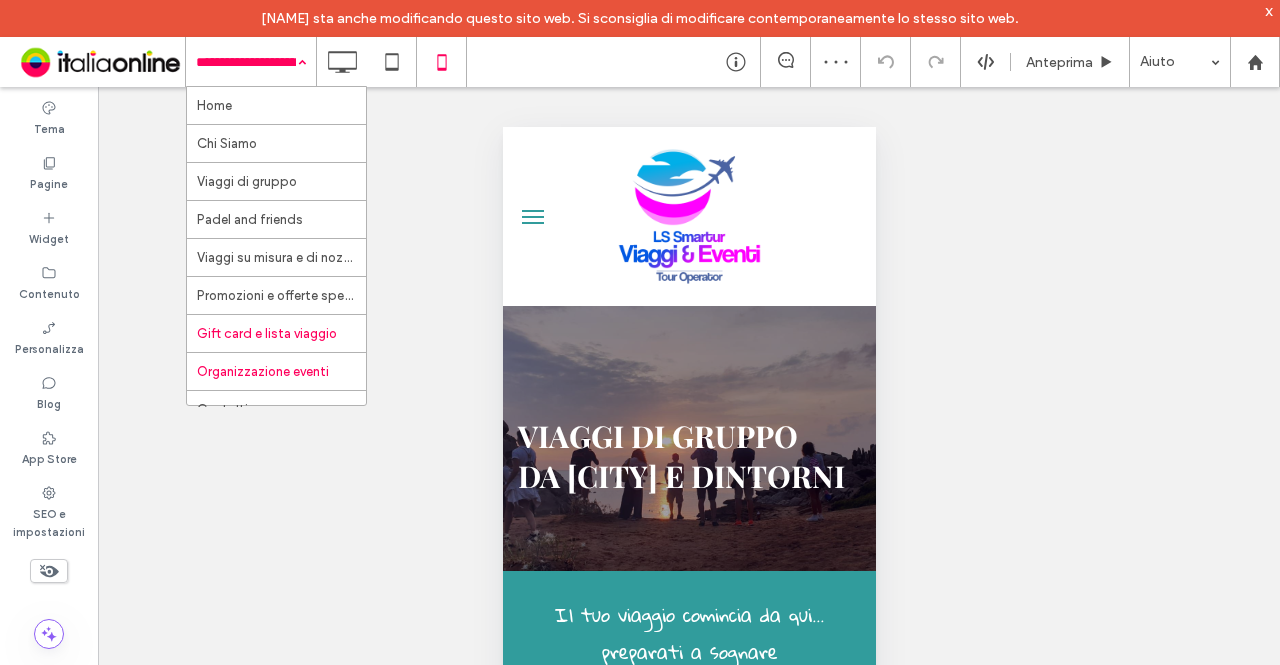 scroll, scrollTop: 27, scrollLeft: 0, axis: vertical 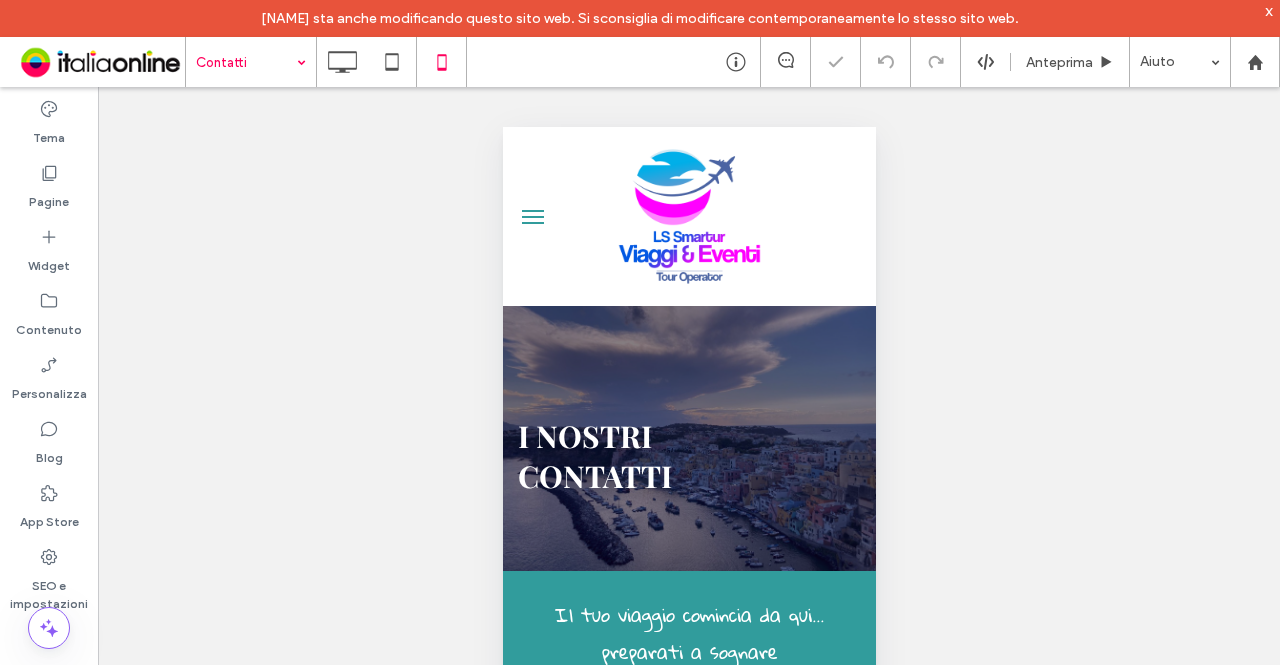 click at bounding box center (246, 62) 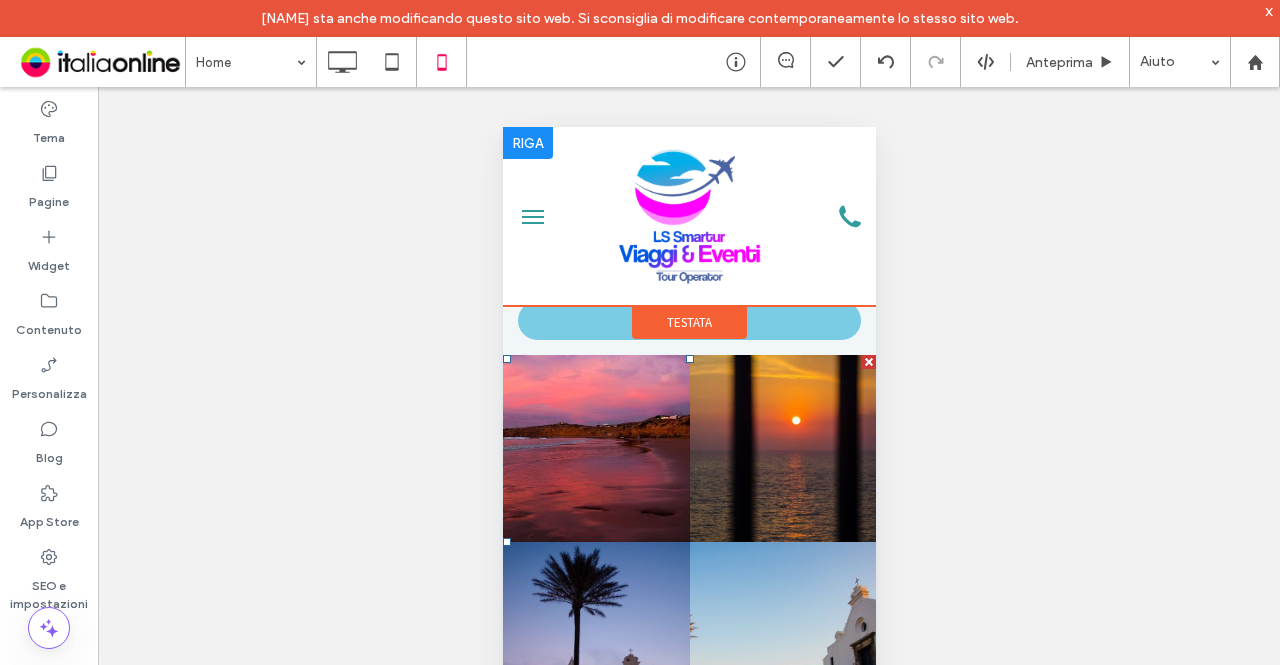 scroll, scrollTop: 5400, scrollLeft: 0, axis: vertical 